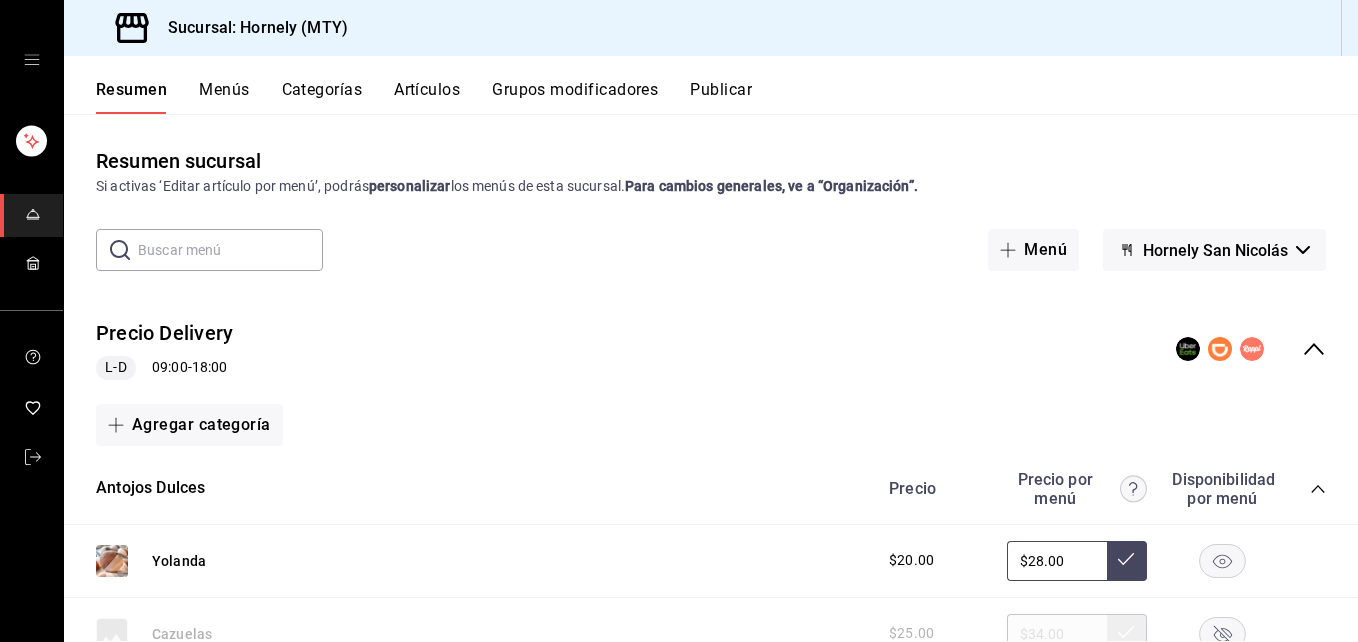 scroll, scrollTop: 0, scrollLeft: 0, axis: both 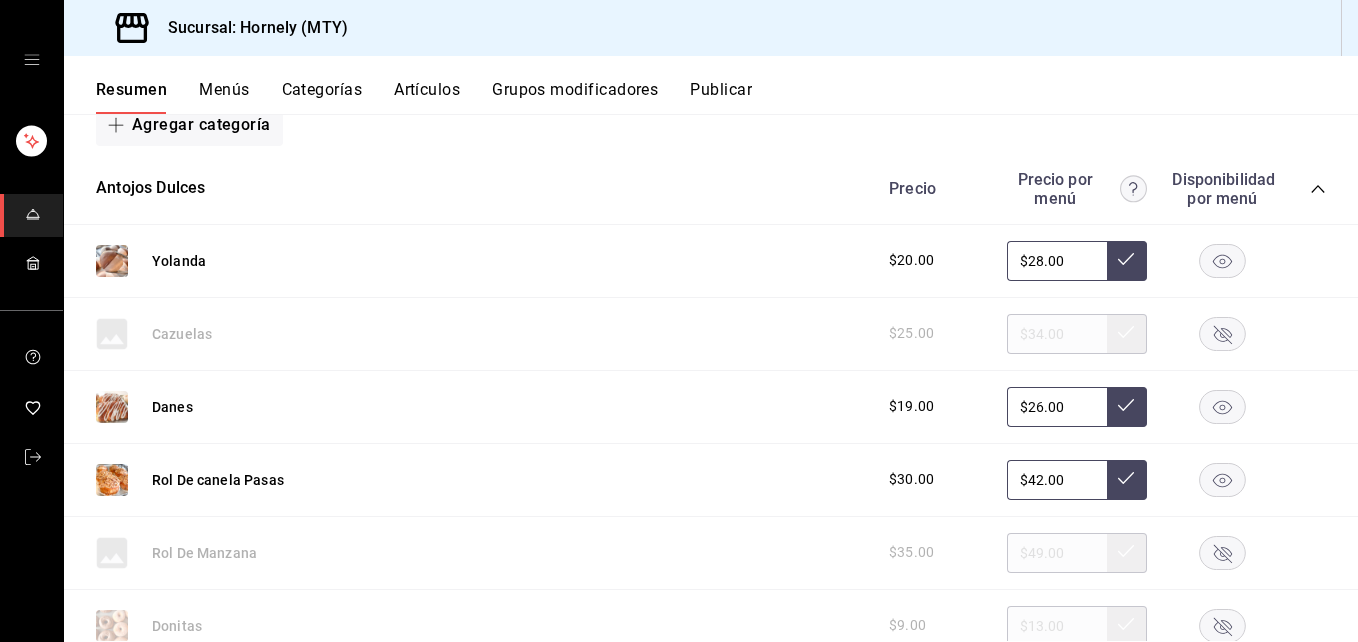 click 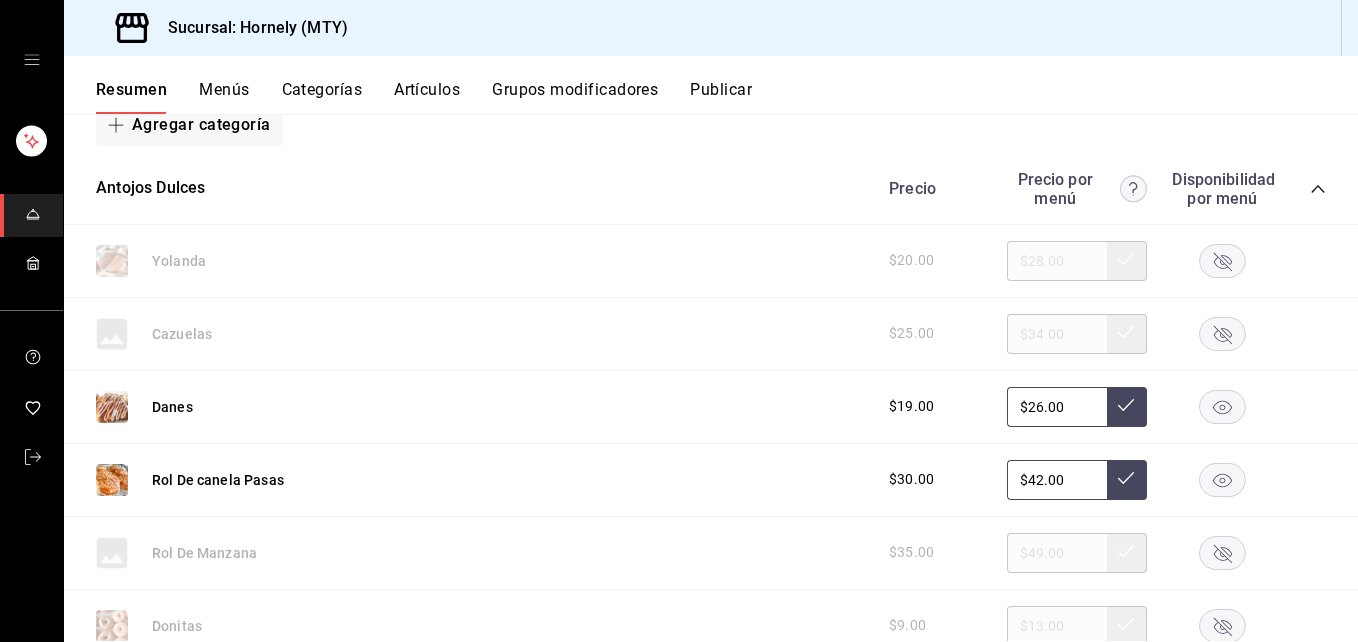scroll, scrollTop: 900, scrollLeft: 0, axis: vertical 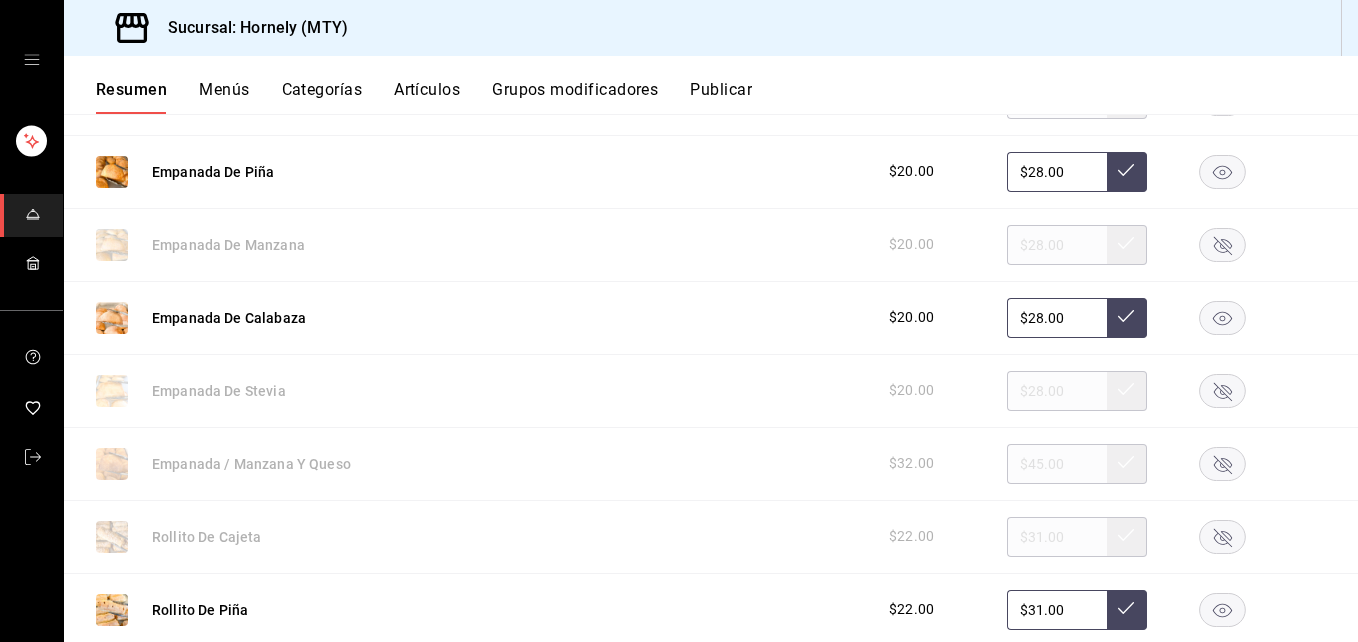 click 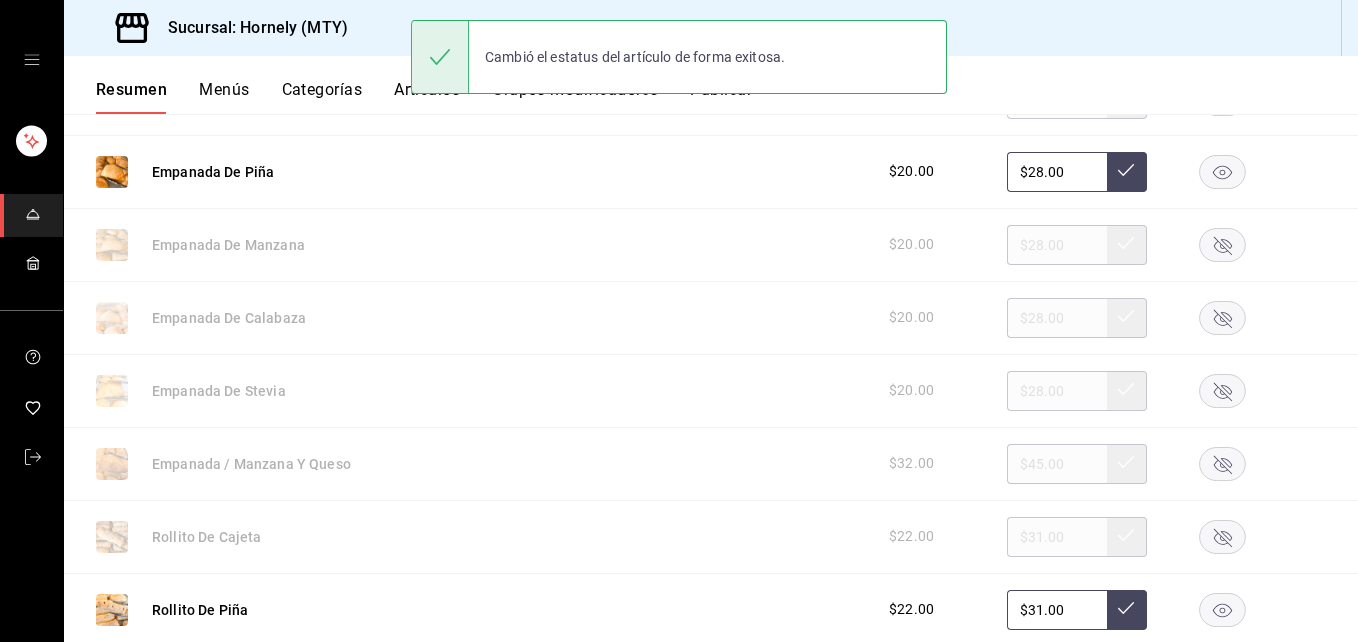 scroll, scrollTop: 1200, scrollLeft: 0, axis: vertical 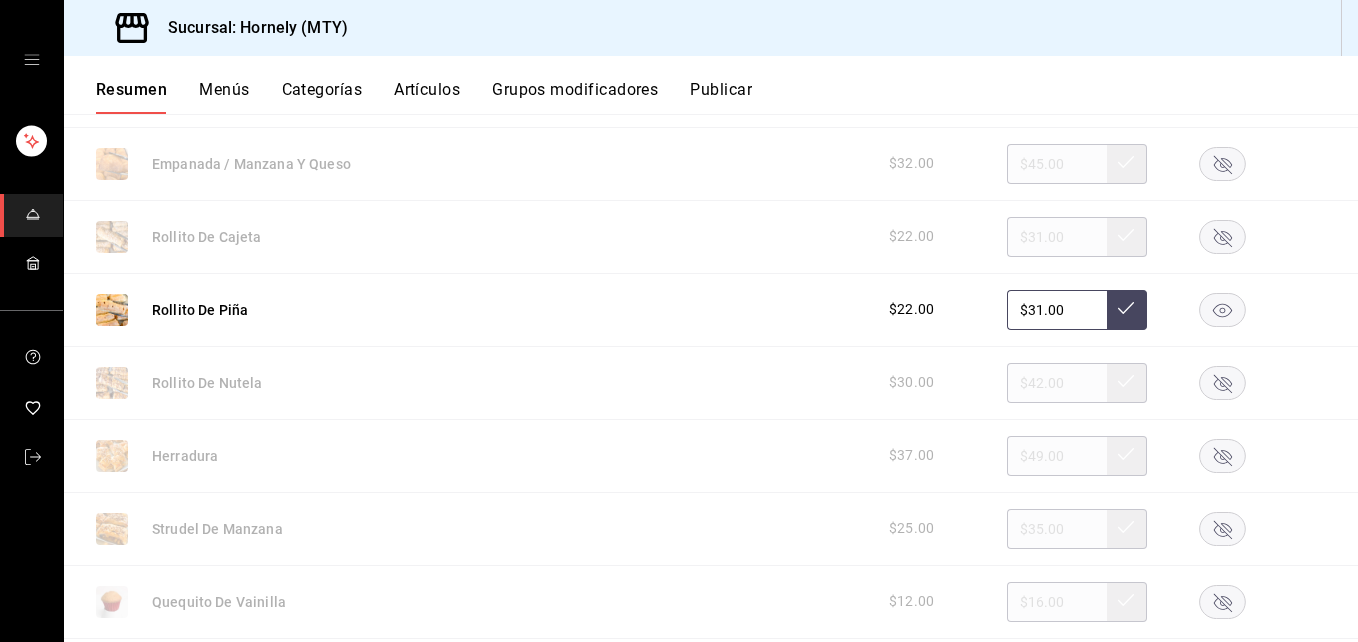 click 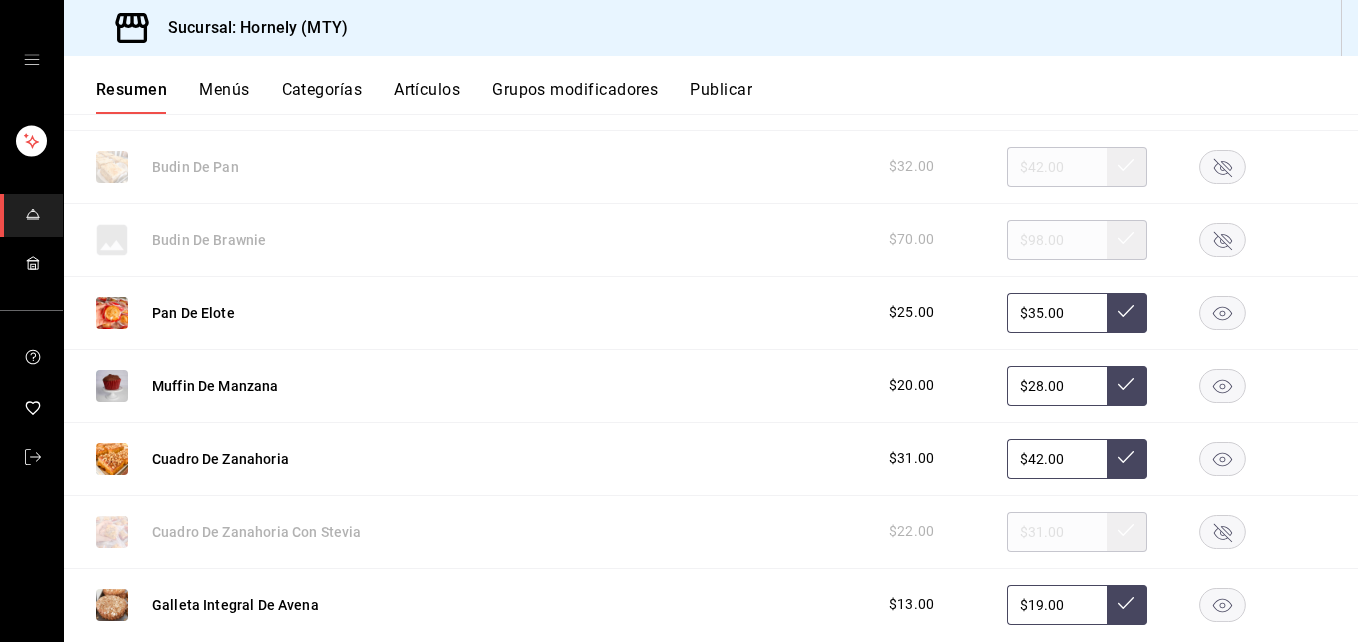 scroll, scrollTop: 2100, scrollLeft: 0, axis: vertical 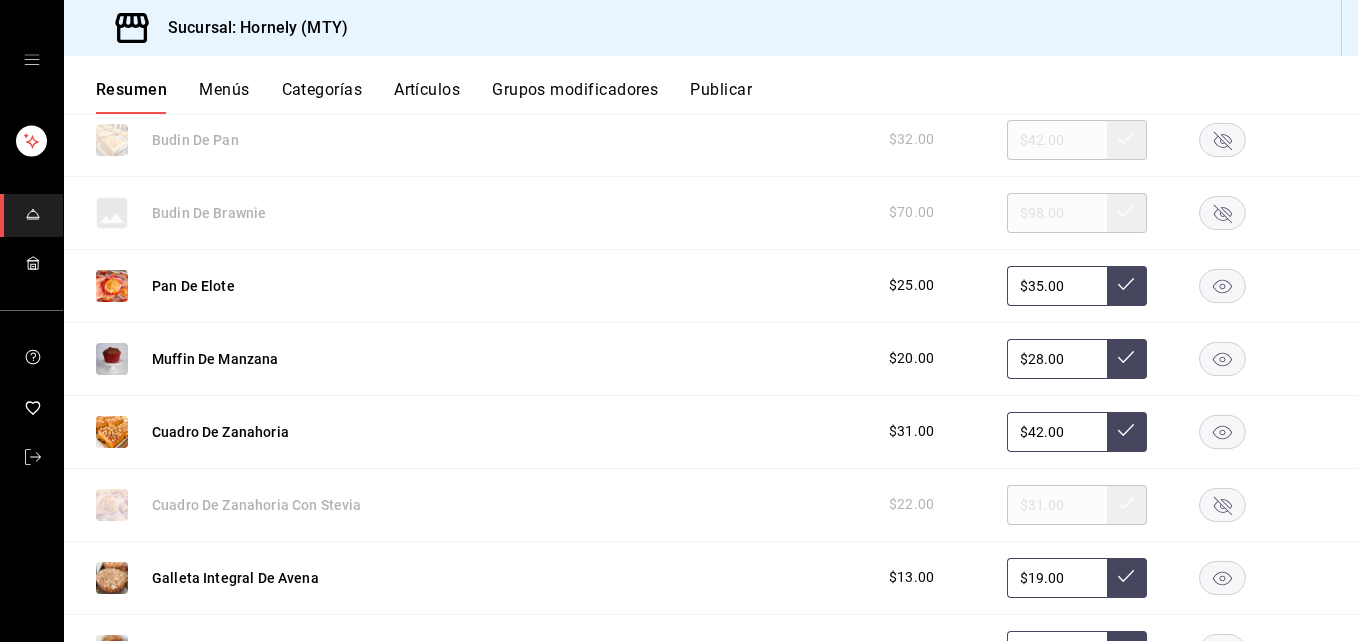 click 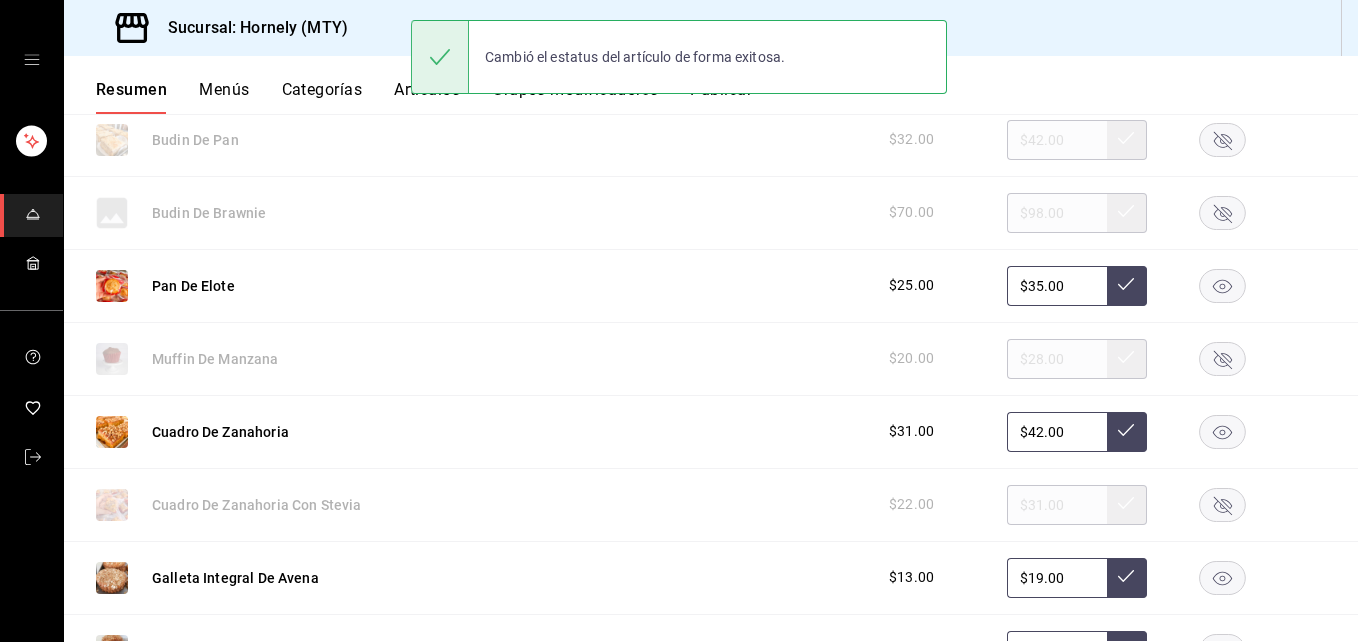 click 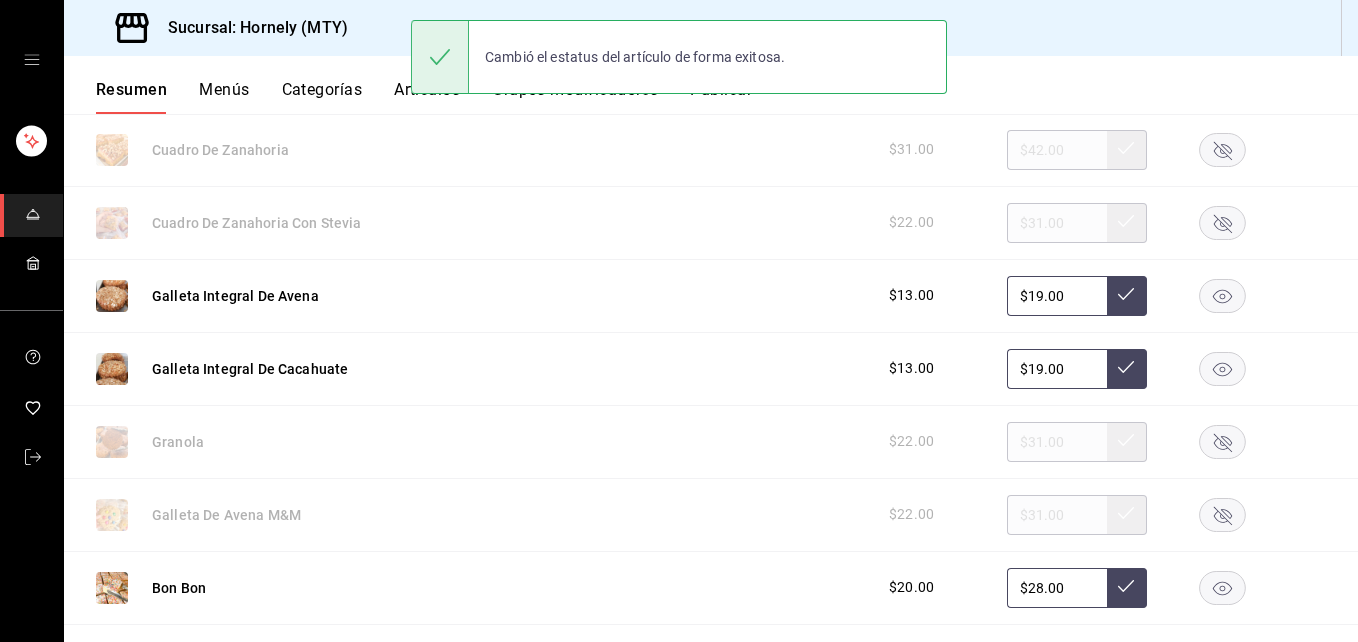 scroll, scrollTop: 2400, scrollLeft: 0, axis: vertical 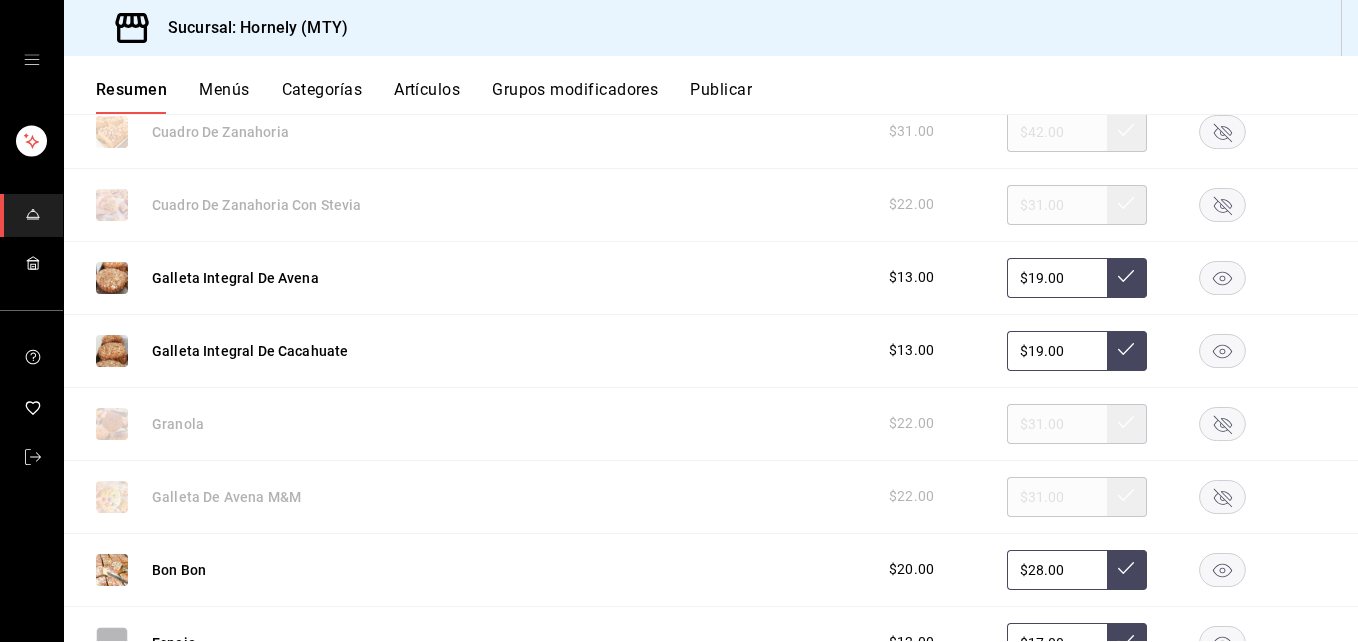 click 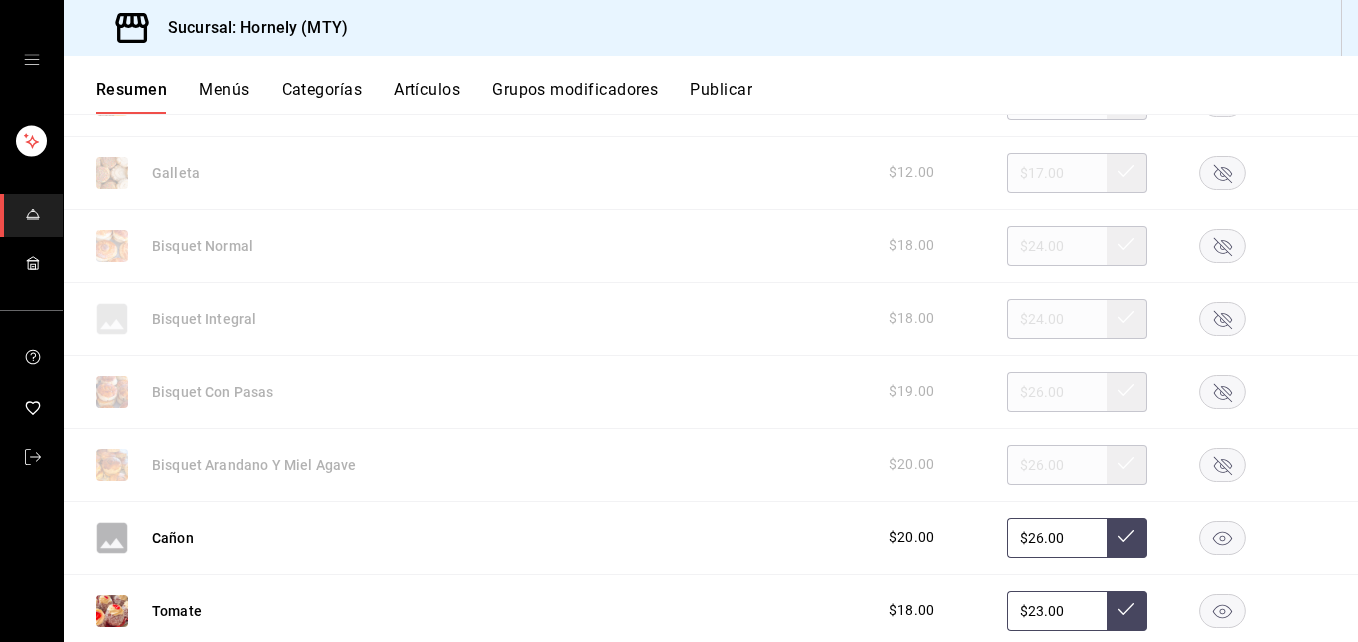 scroll, scrollTop: 3900, scrollLeft: 0, axis: vertical 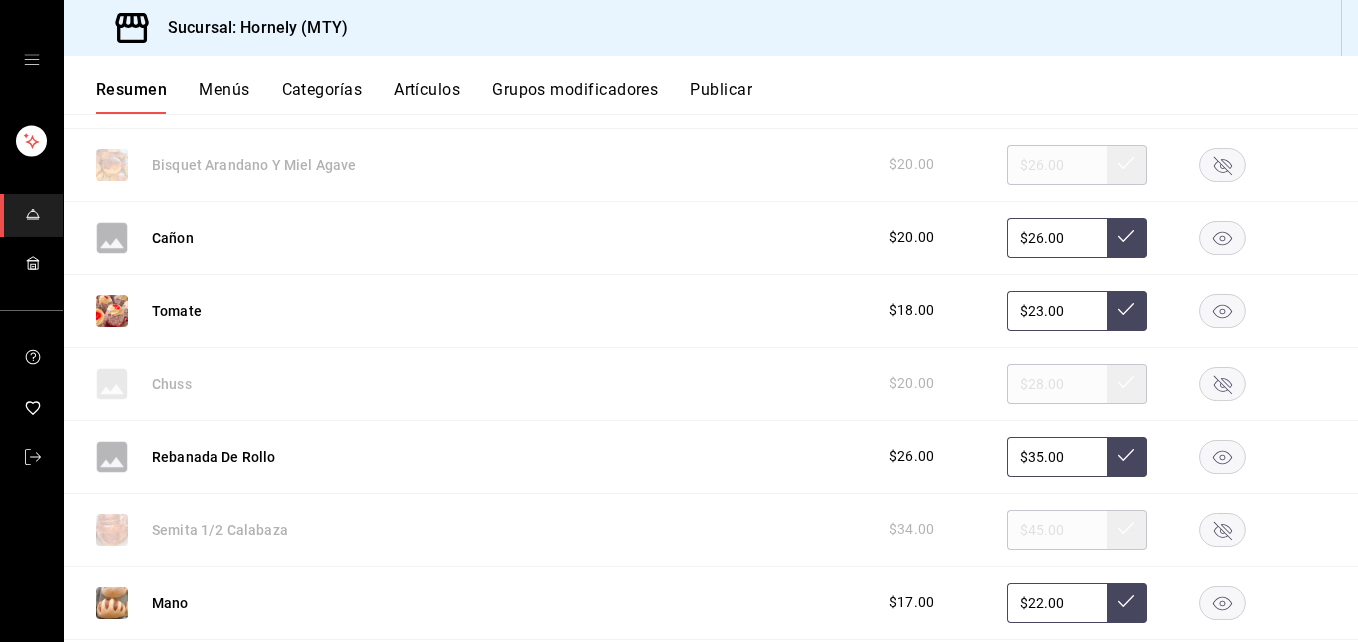 click 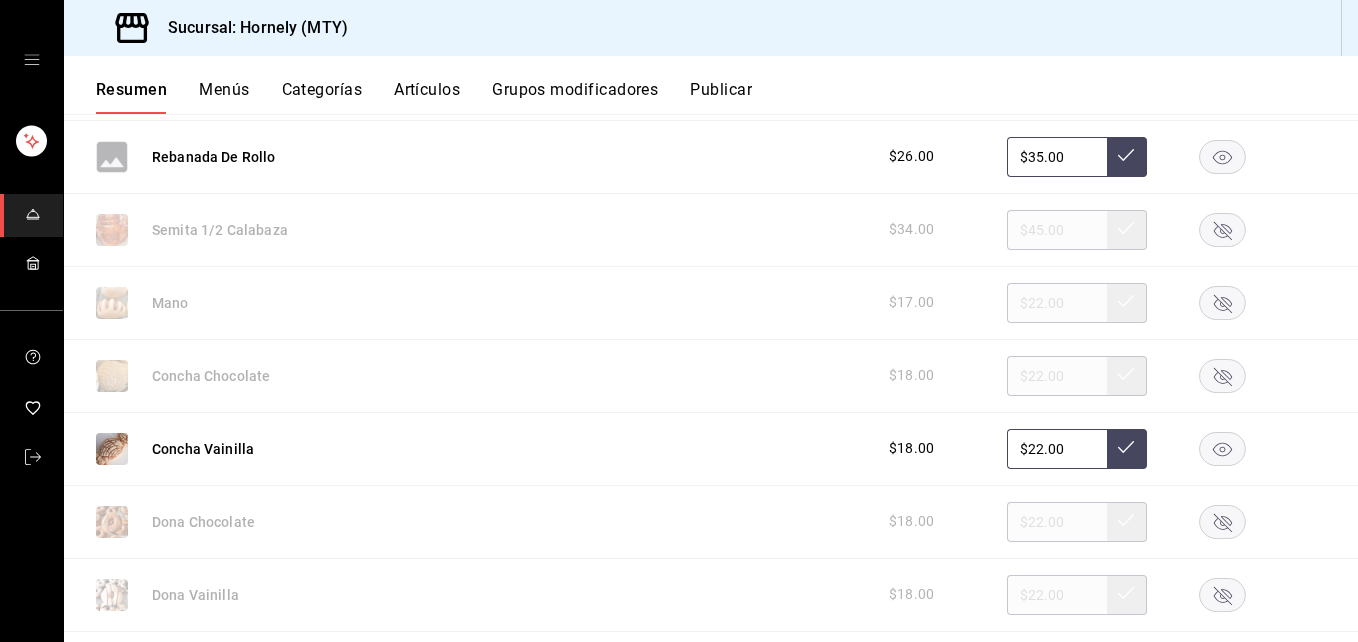 scroll, scrollTop: 4500, scrollLeft: 0, axis: vertical 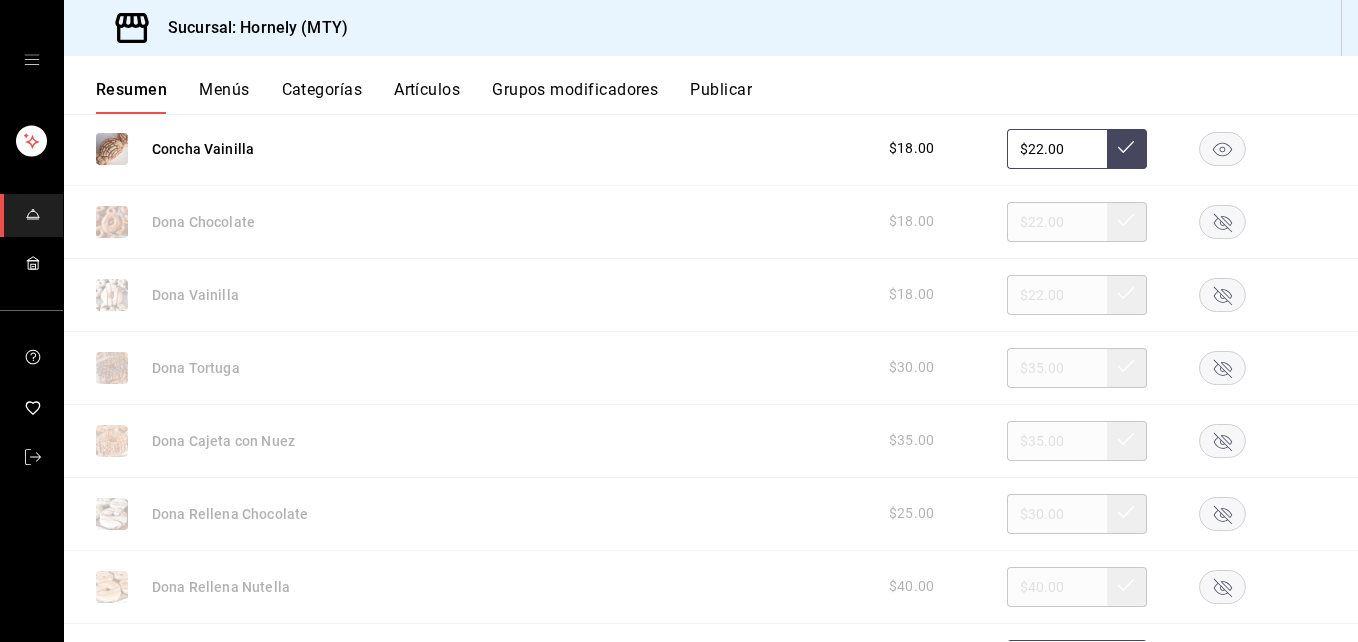 click 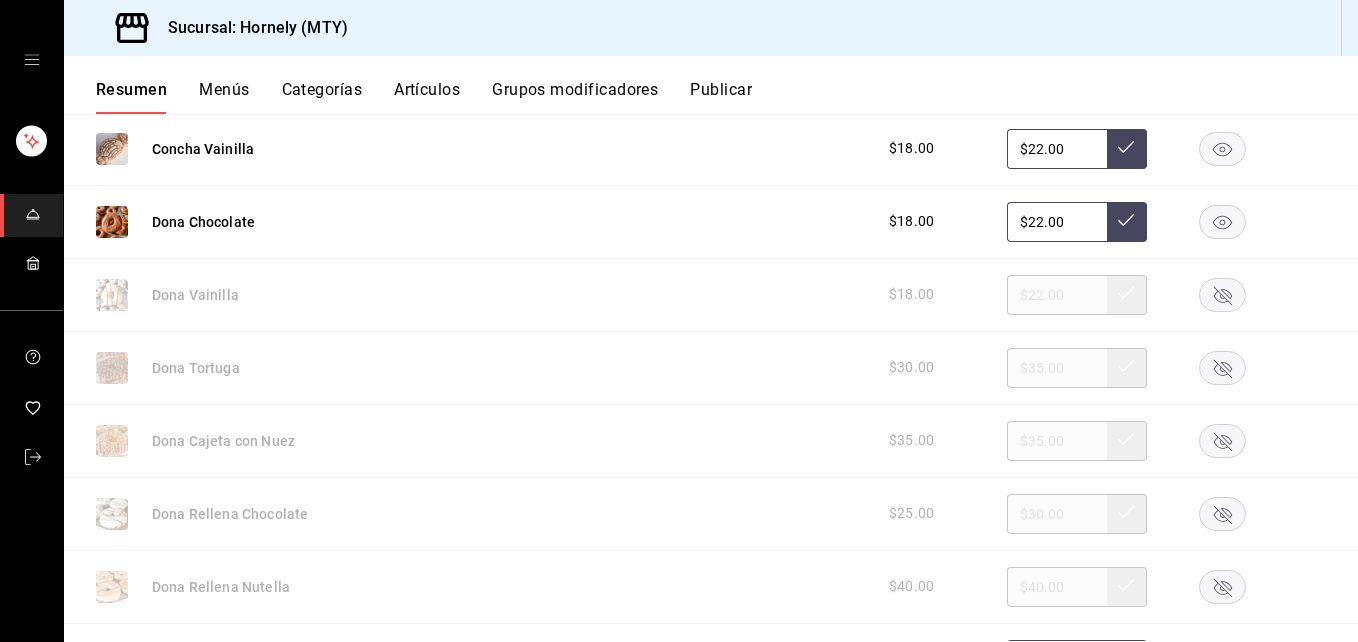 click 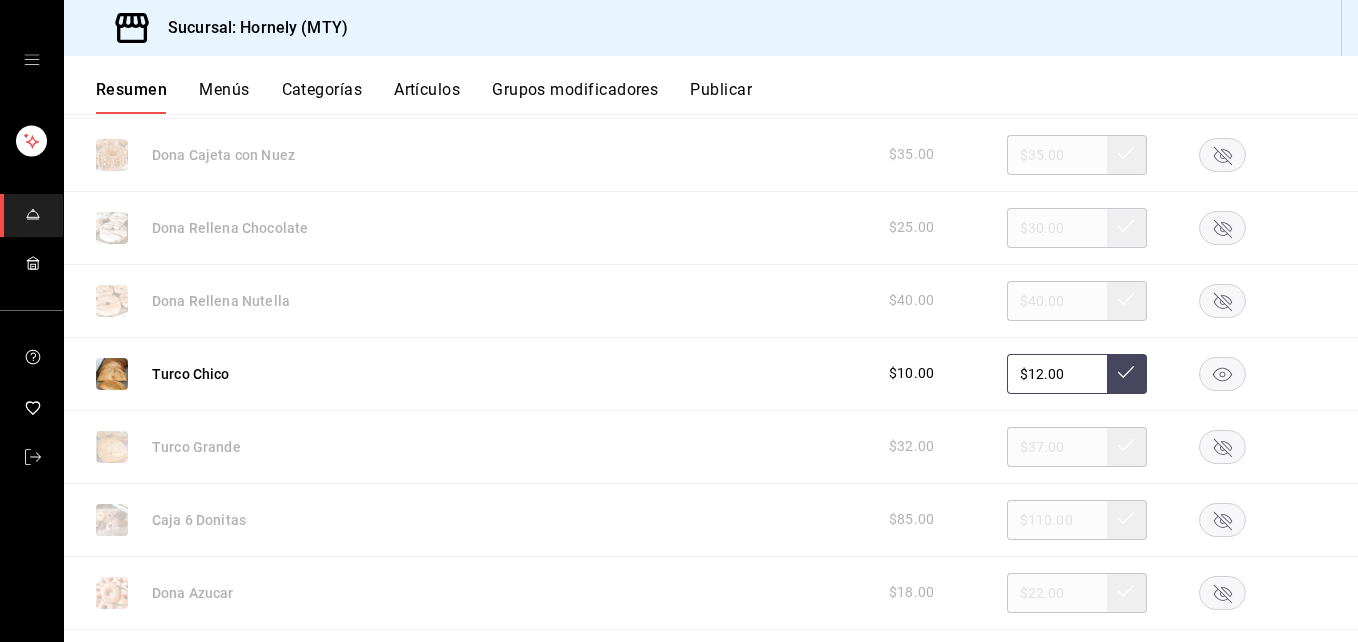scroll, scrollTop: 4800, scrollLeft: 0, axis: vertical 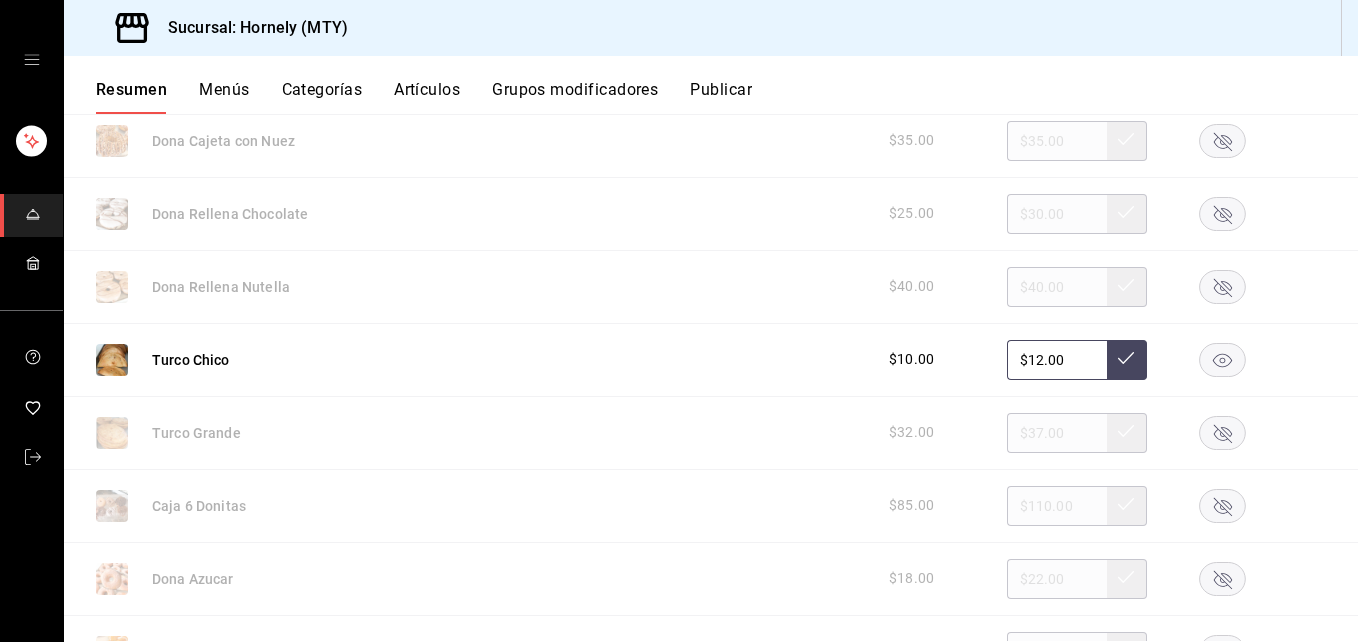click 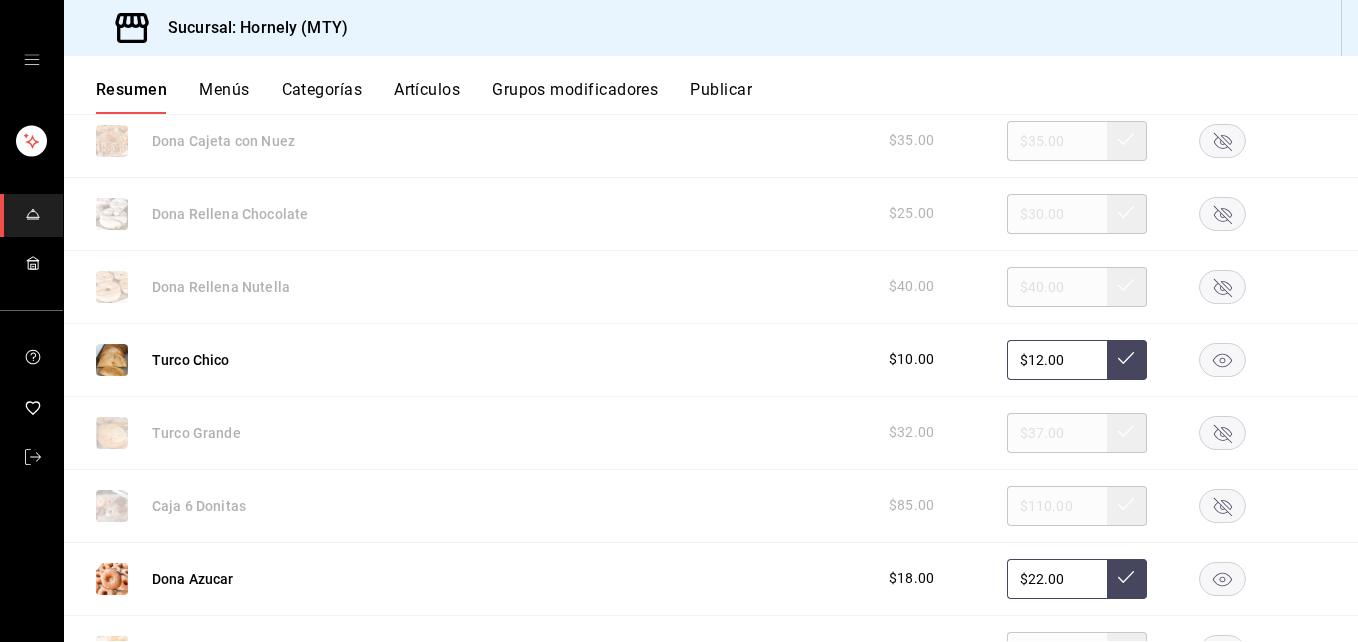 click 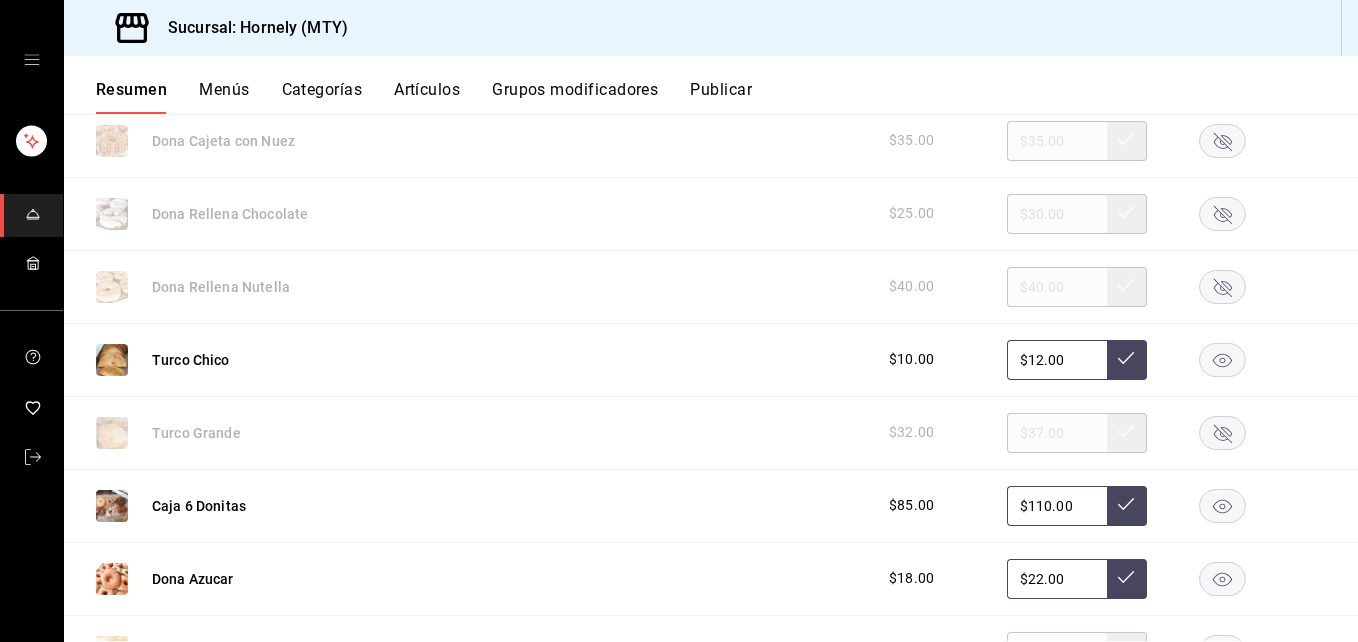 click 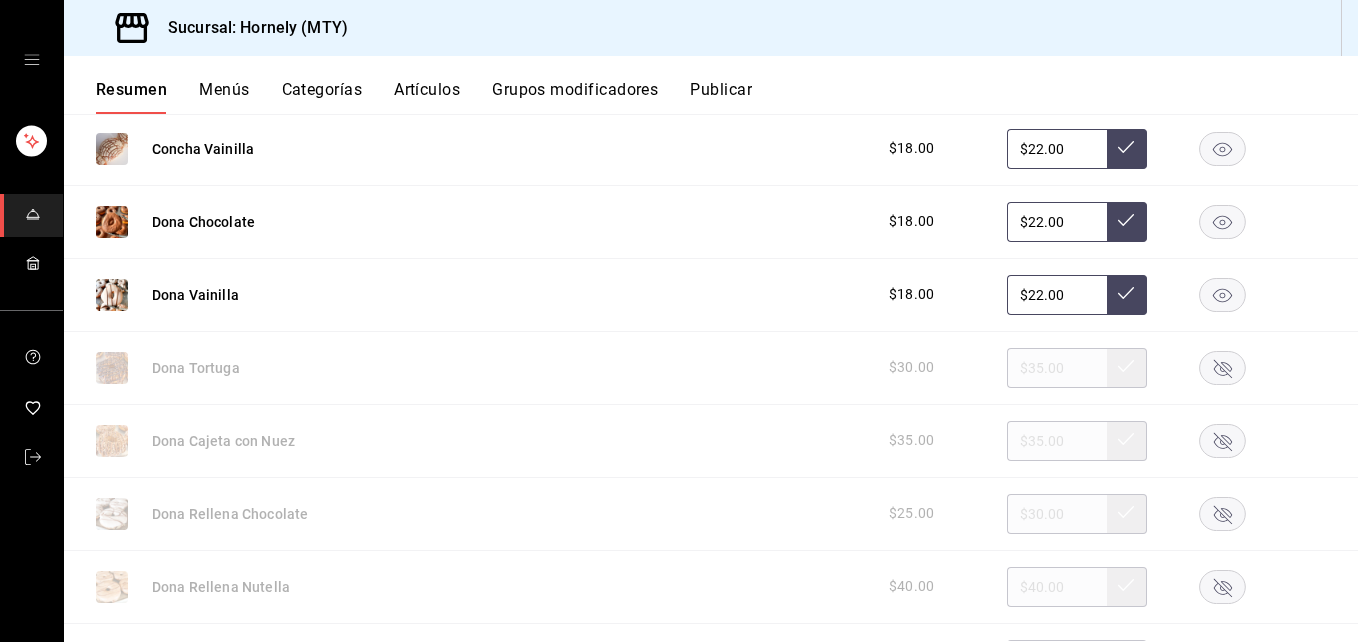 scroll, scrollTop: 4800, scrollLeft: 0, axis: vertical 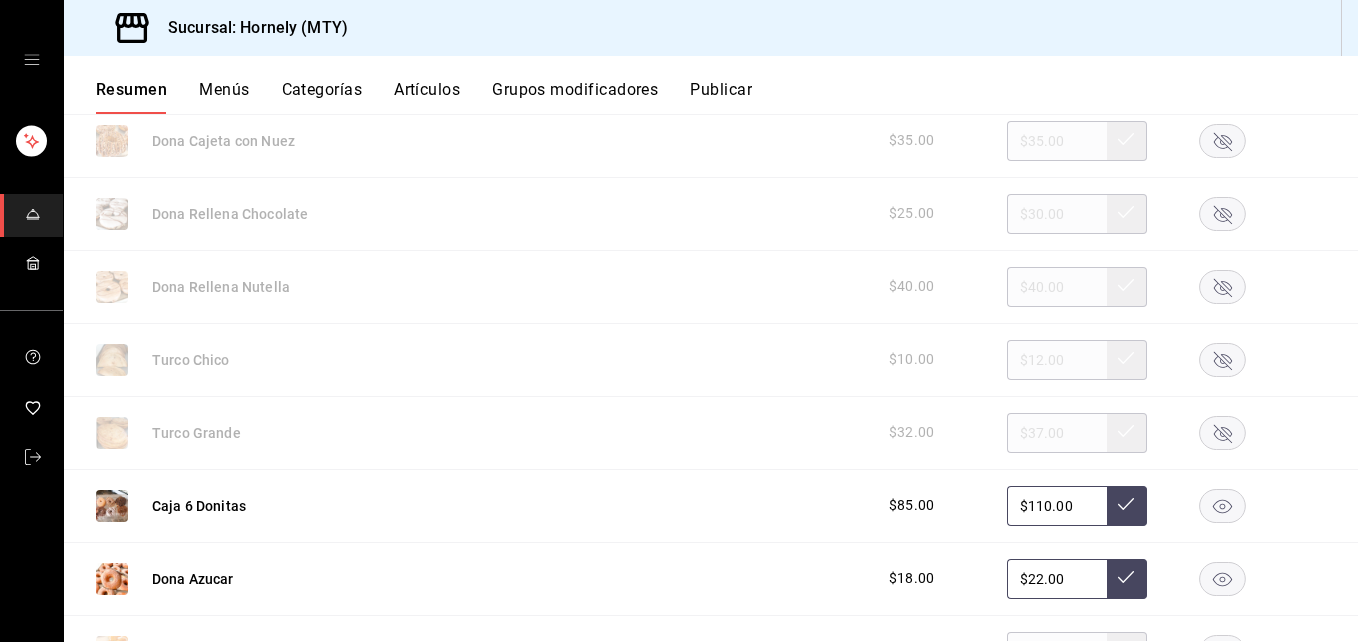 click 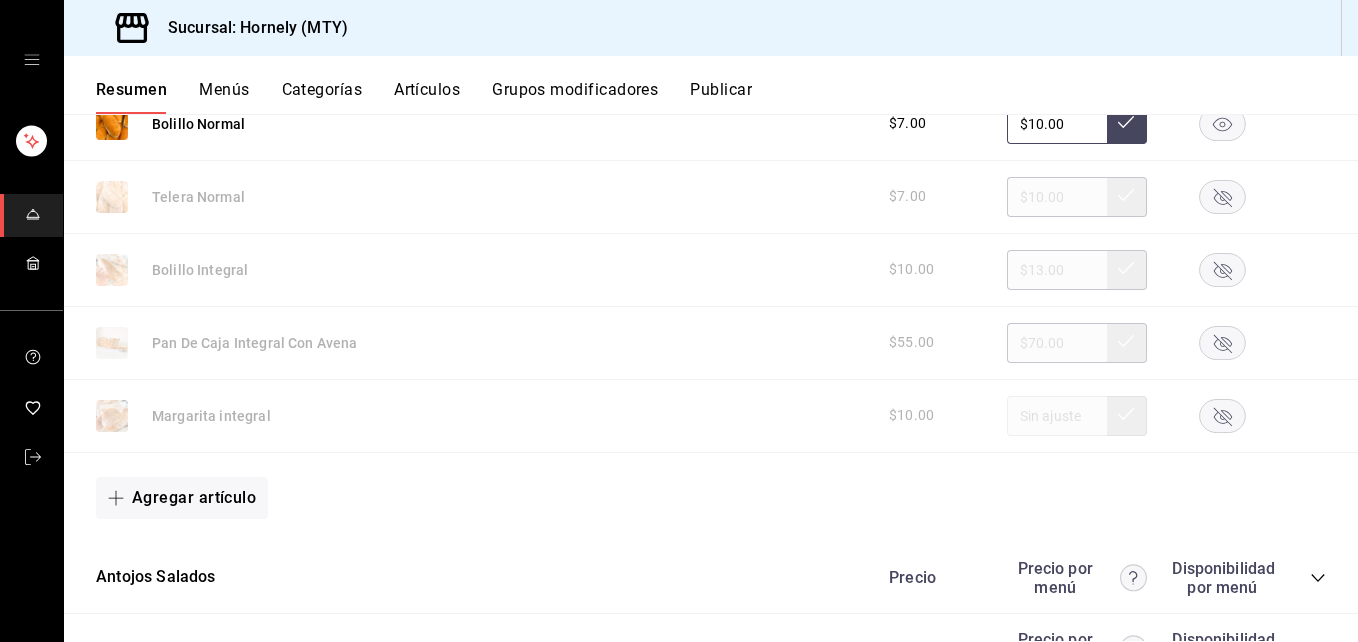 scroll, scrollTop: 6300, scrollLeft: 0, axis: vertical 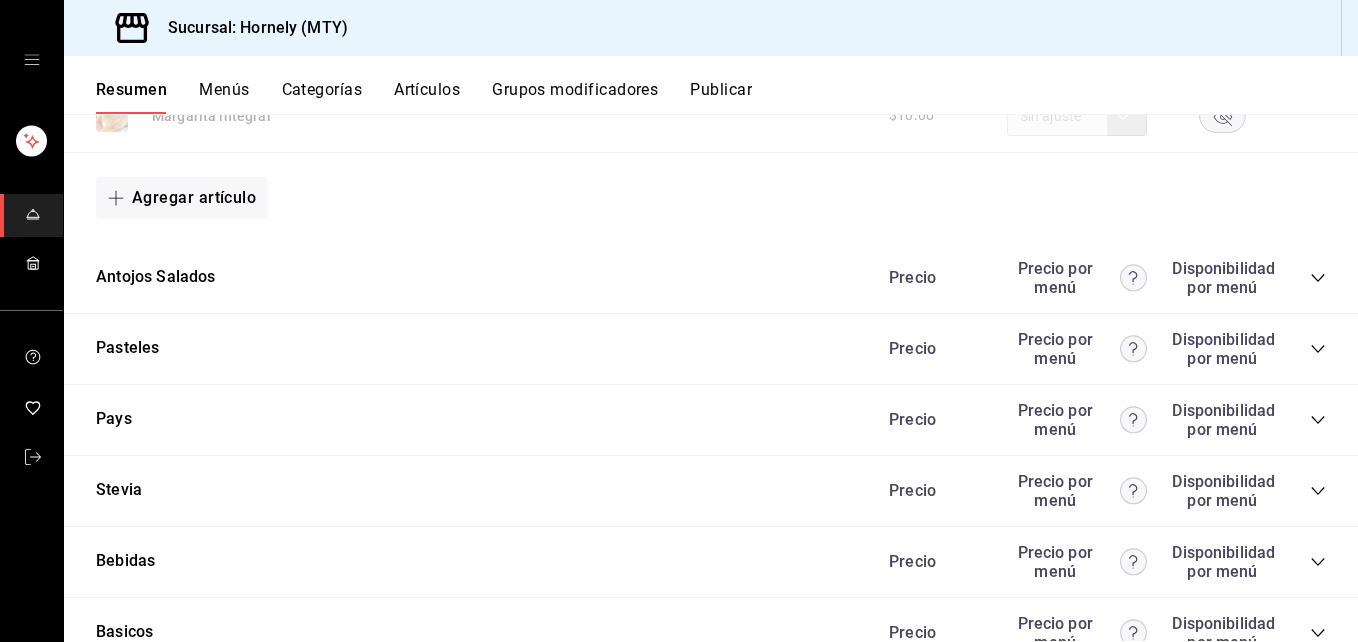 click 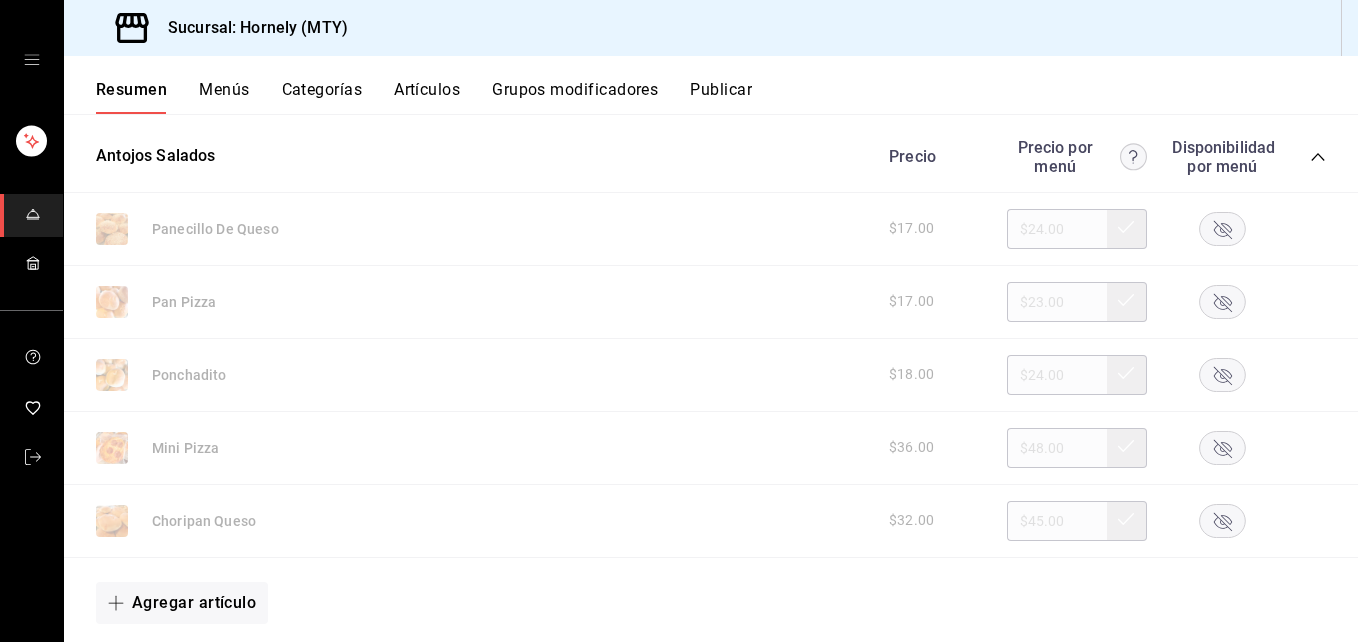 scroll, scrollTop: 6365, scrollLeft: 0, axis: vertical 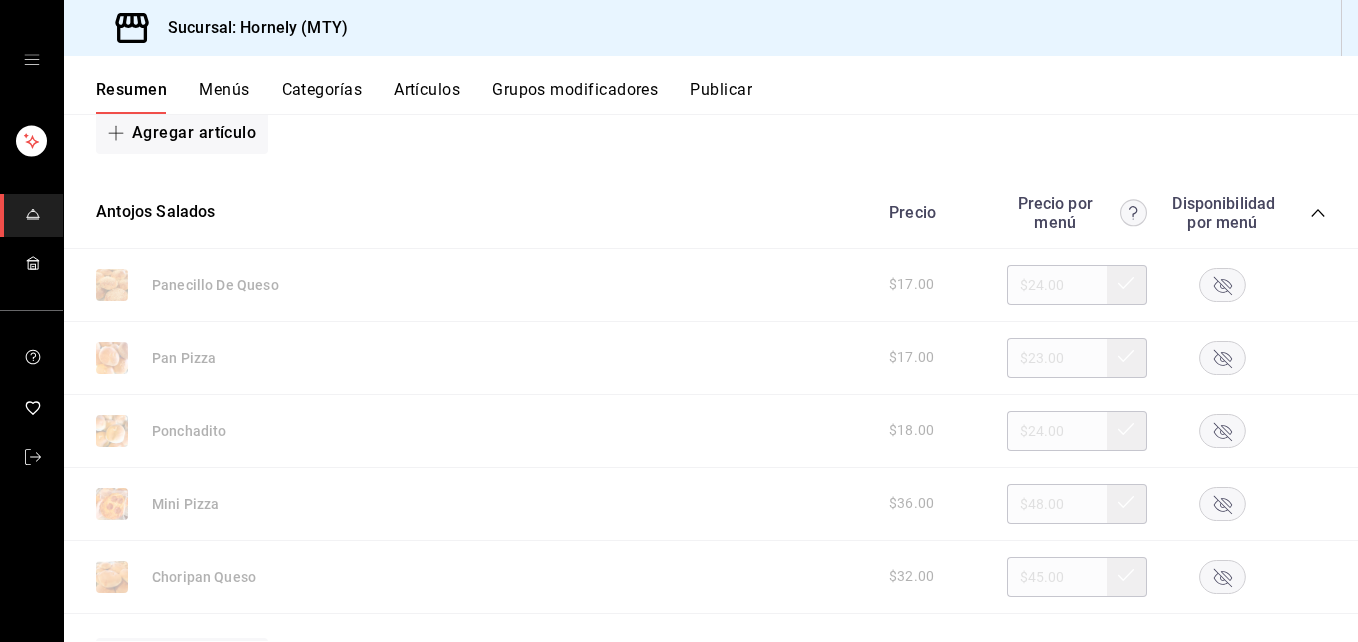 click 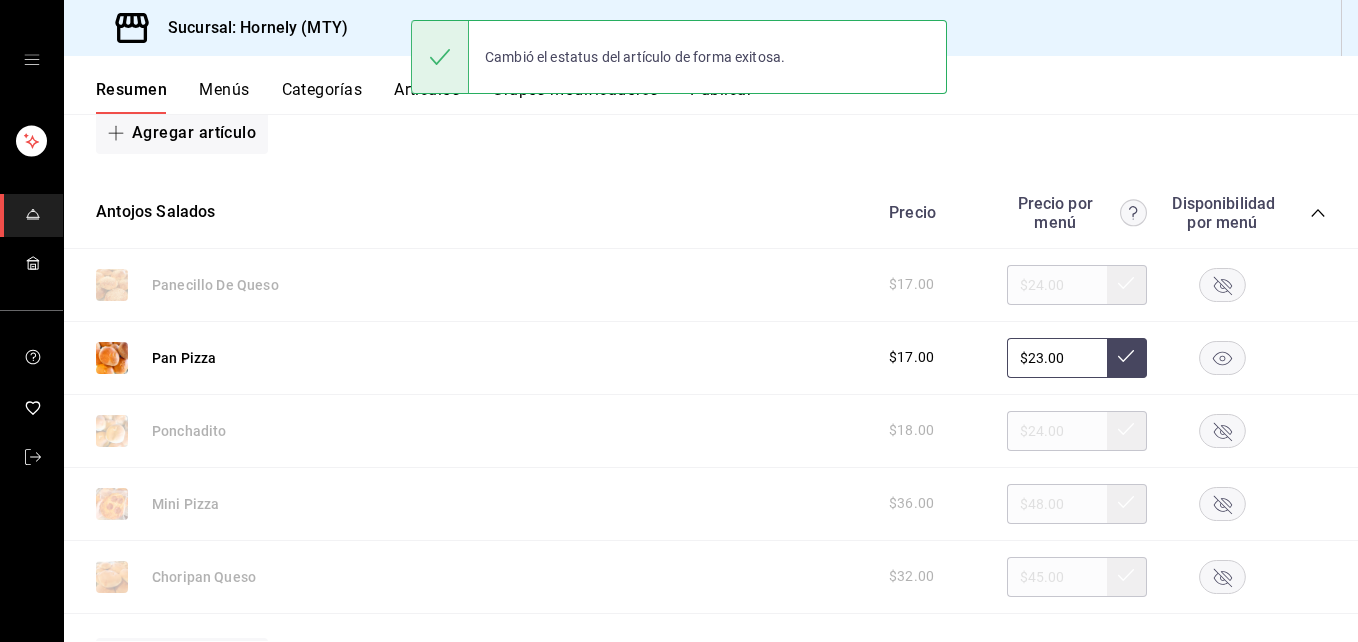 click 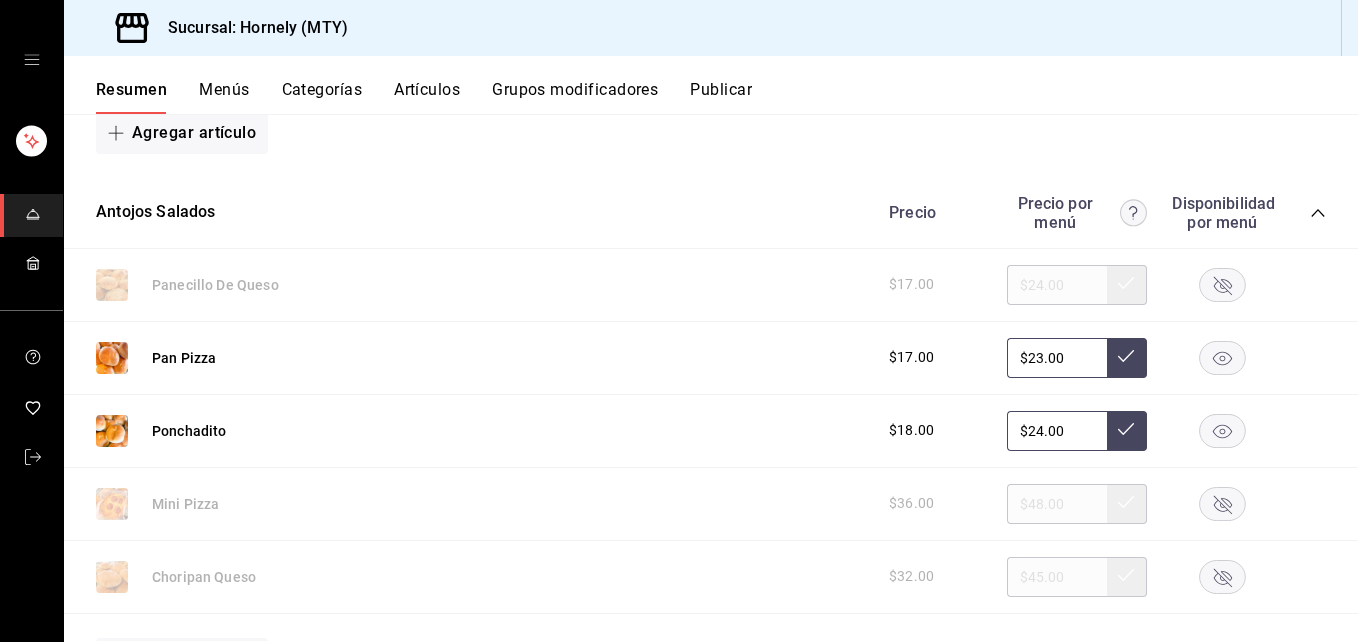 click 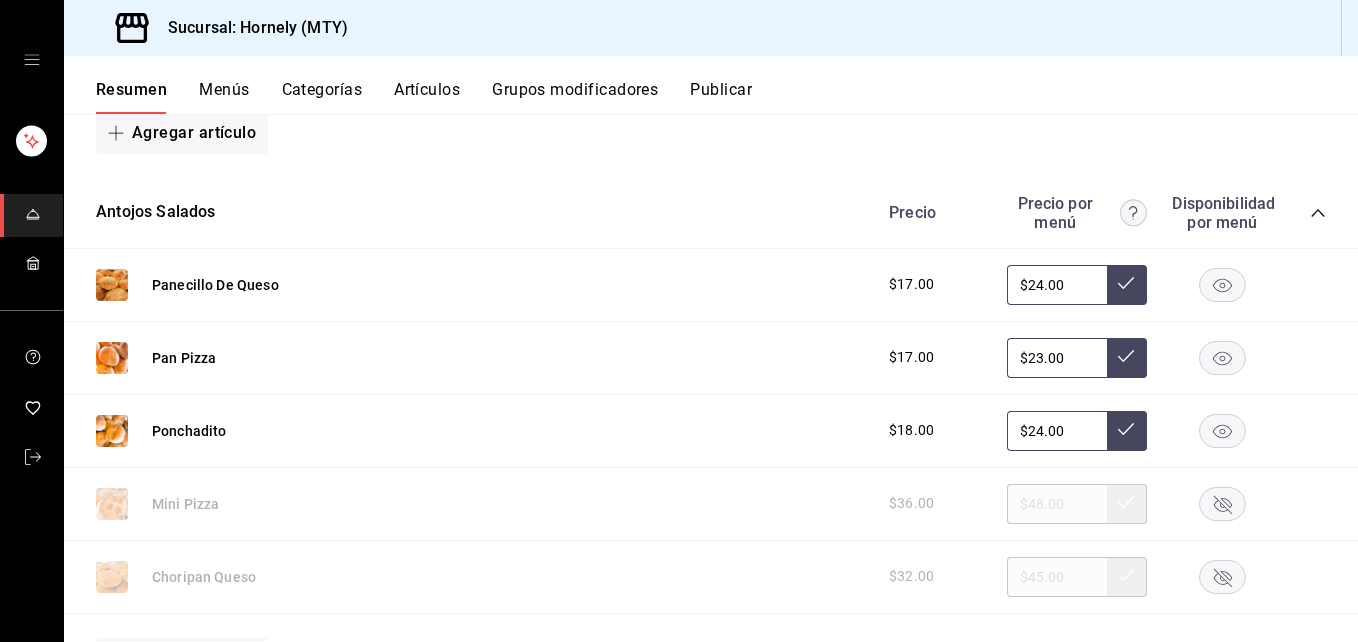 click 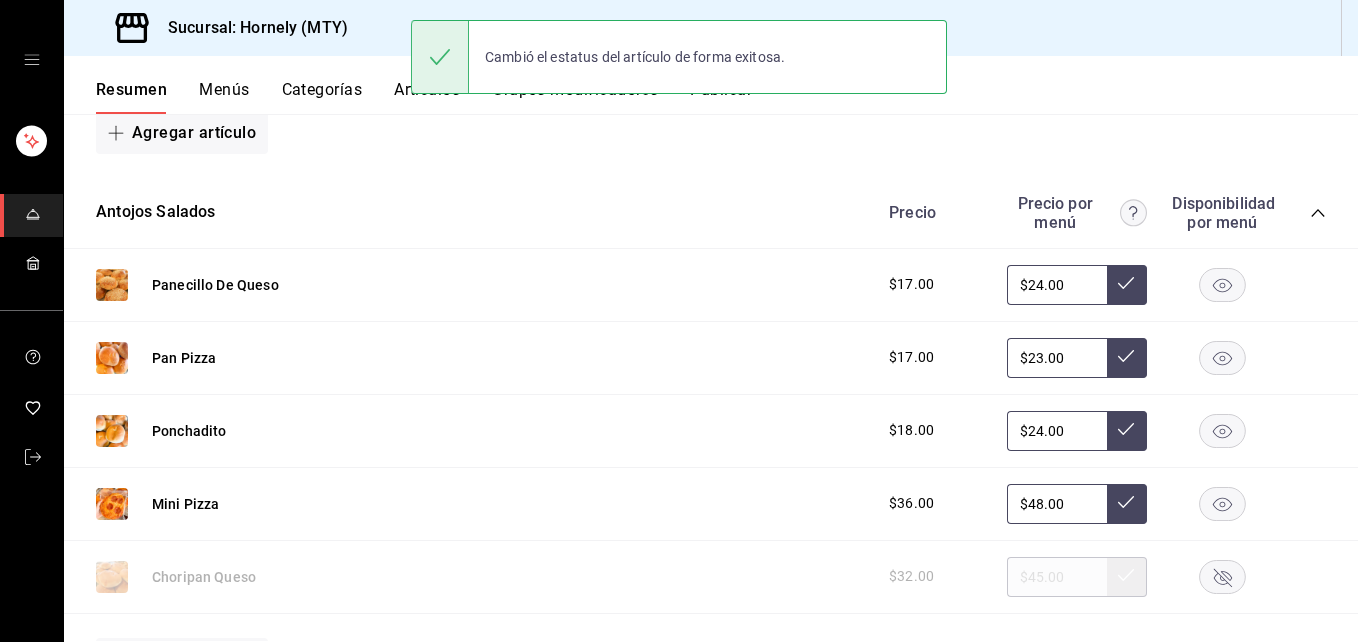 click 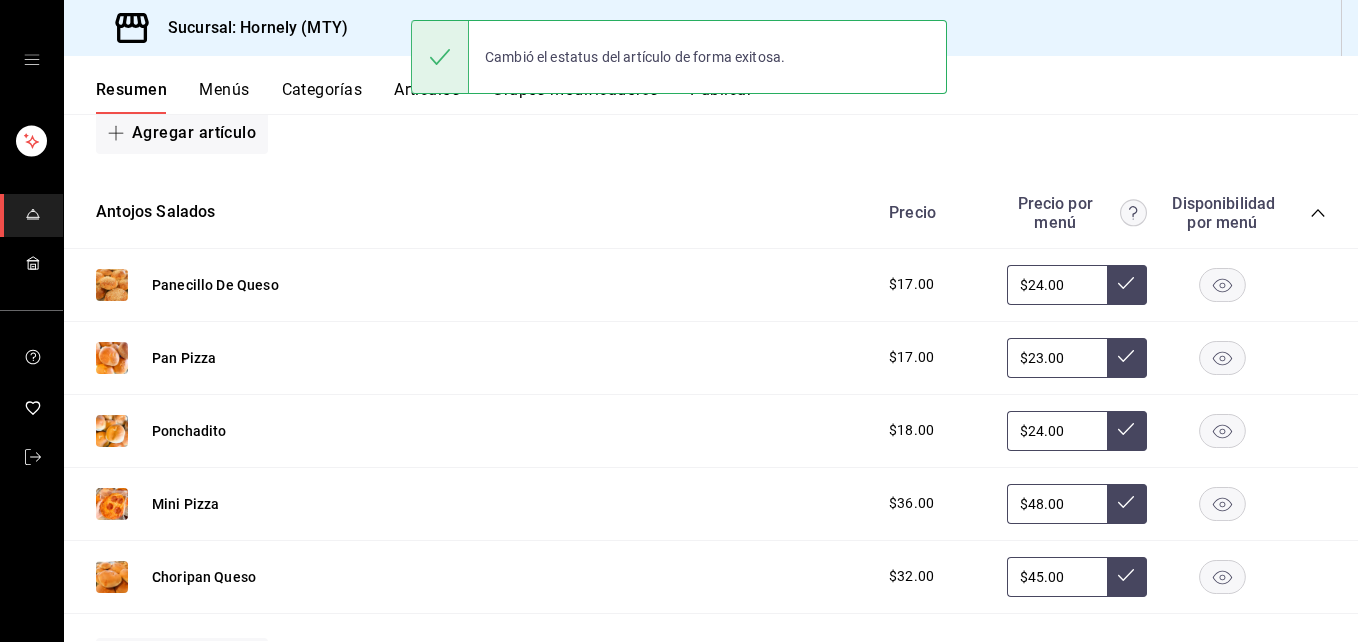 click on "Cambió el estatus del artículo de forma exitosa." at bounding box center (679, 57) 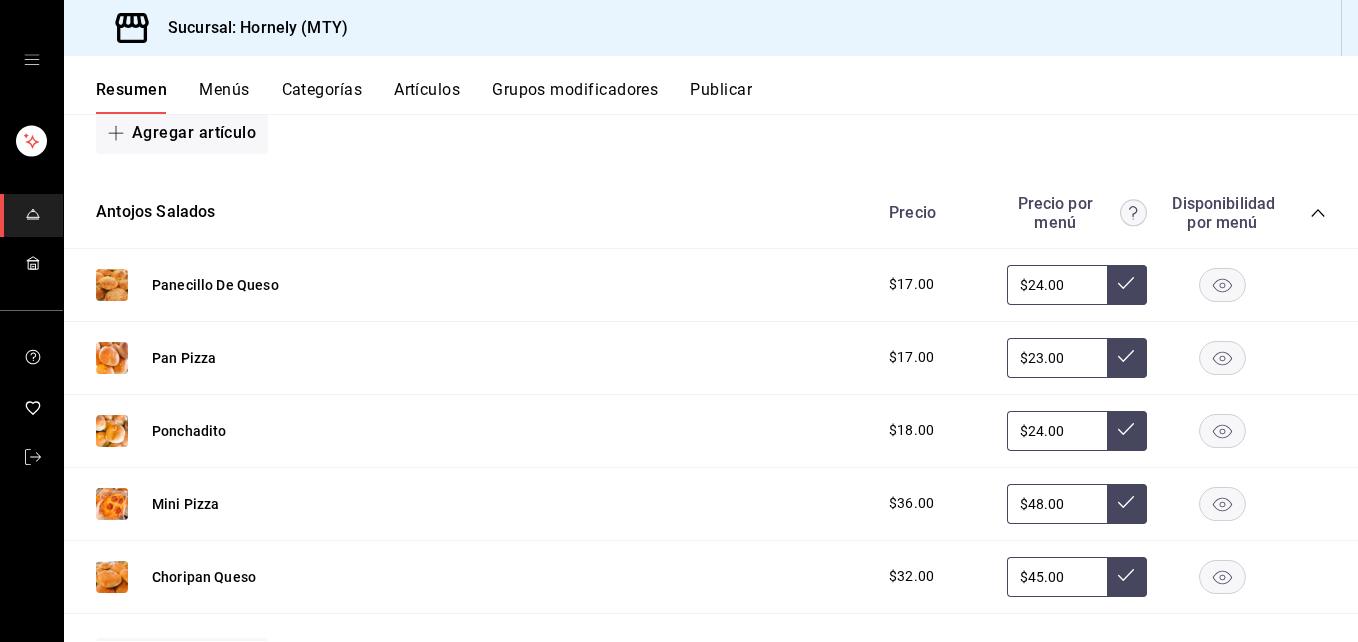 click on "Publicar" at bounding box center (721, 97) 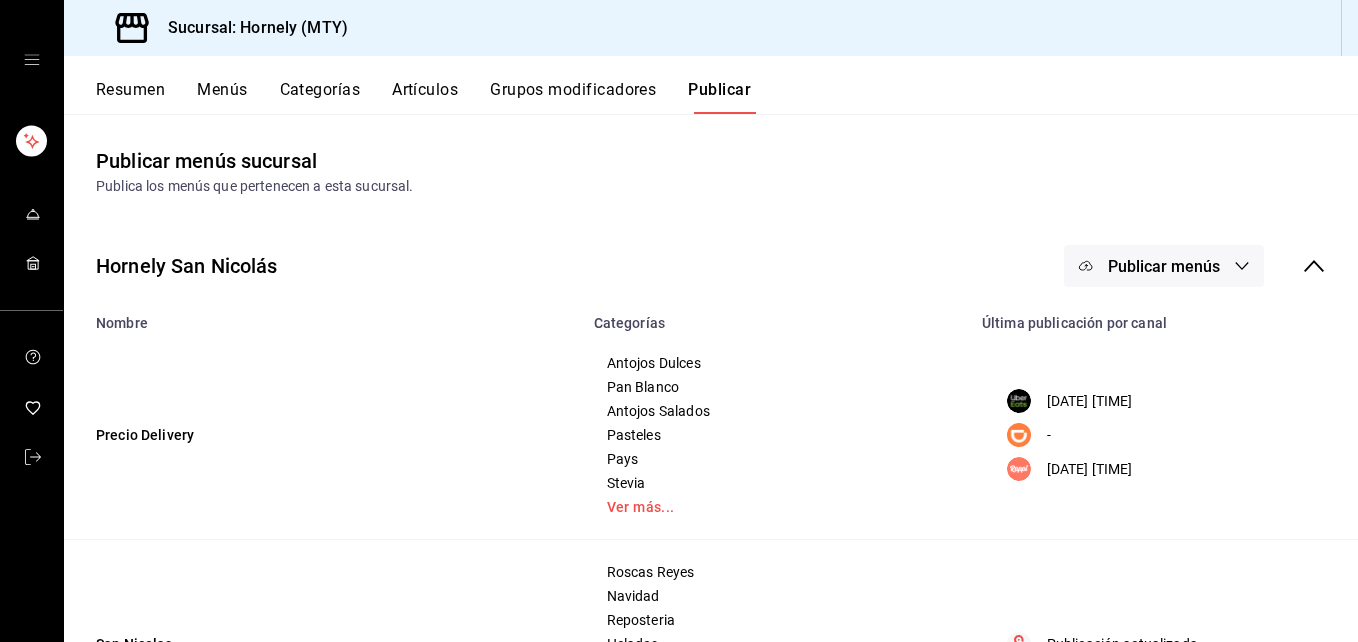 click on "Publicar menús" at bounding box center [1164, 266] 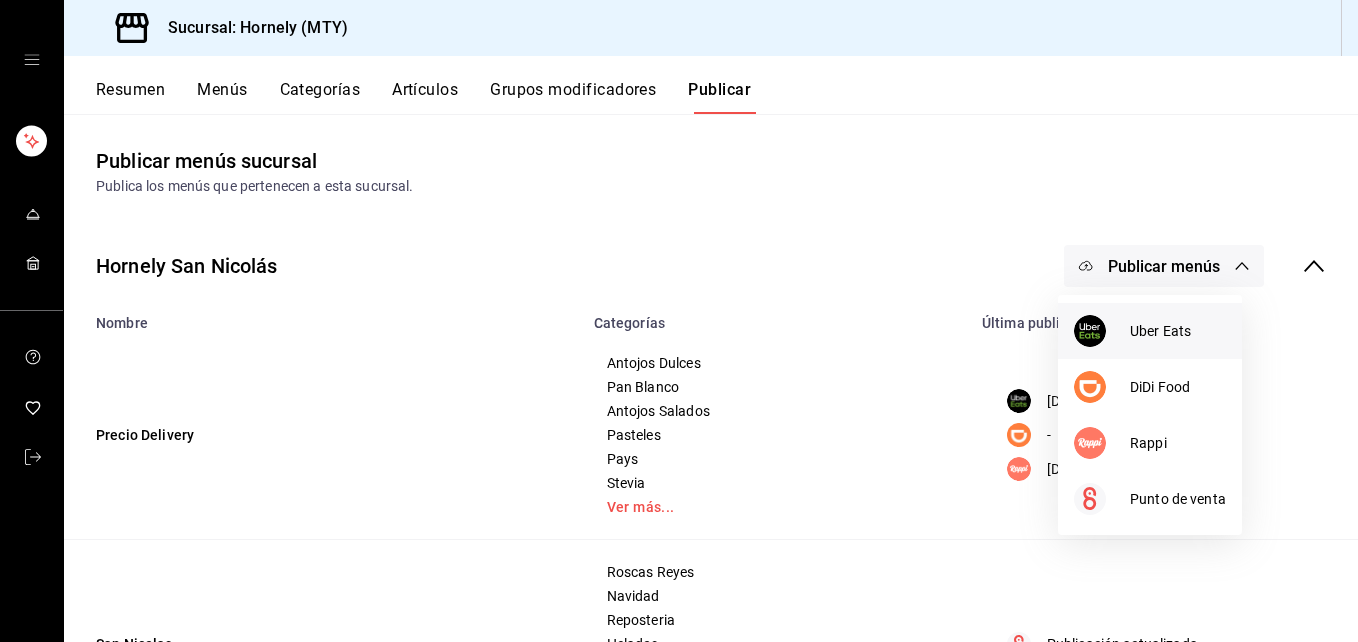 click on "Uber Eats" at bounding box center (1178, 331) 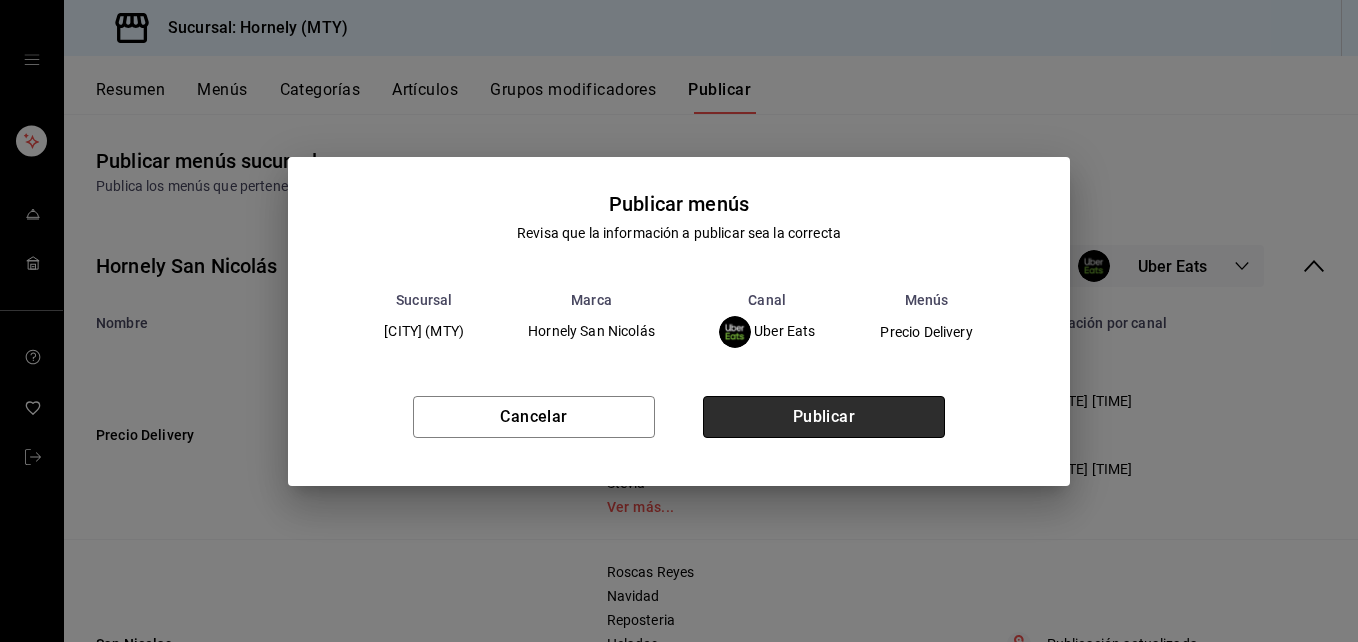 click on "Publicar" at bounding box center [824, 417] 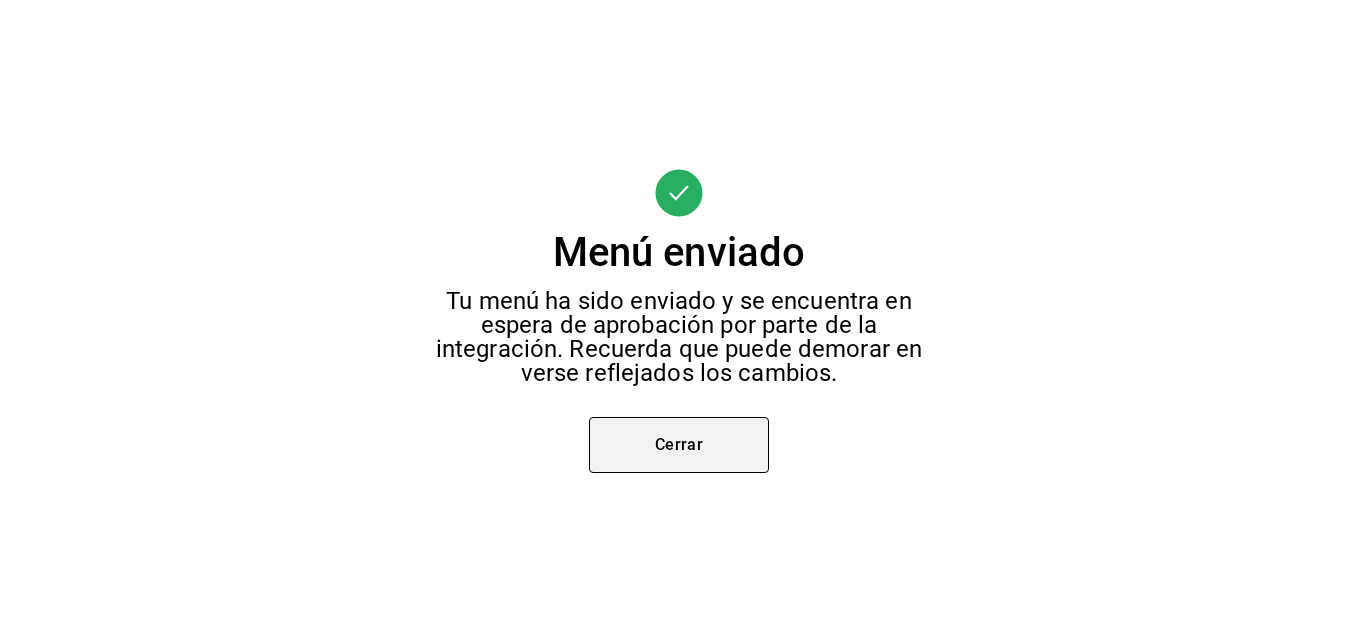 click on "Cerrar" at bounding box center [679, 445] 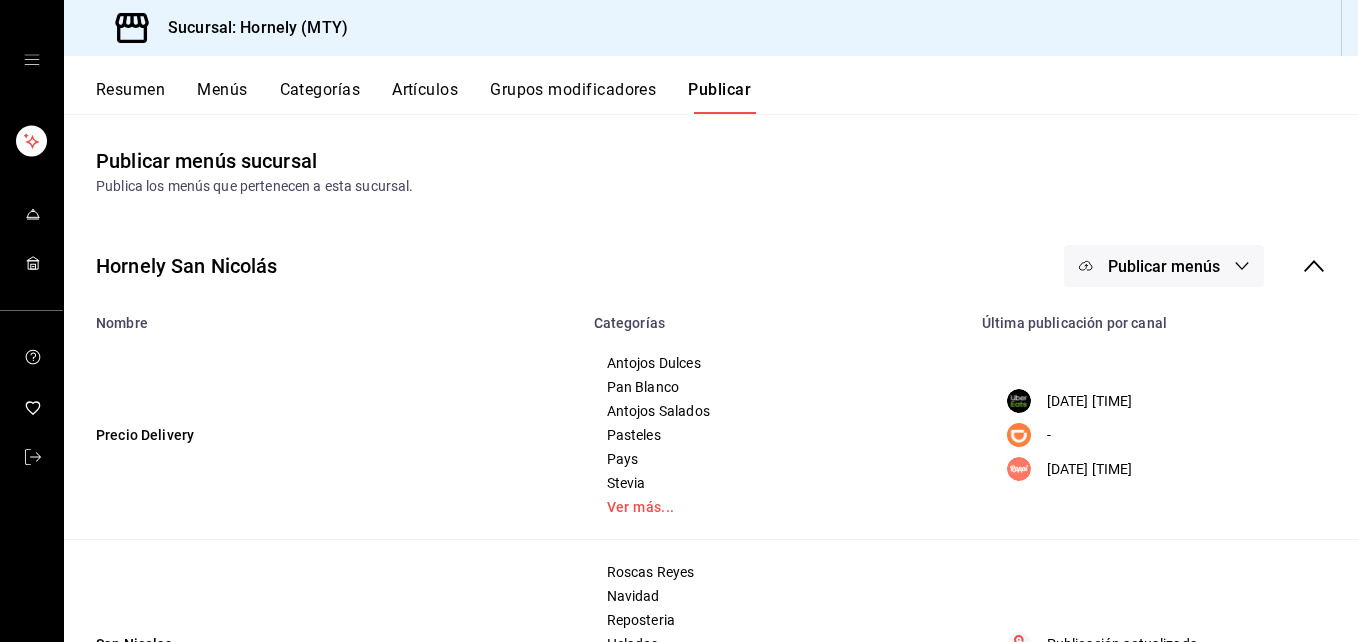 click on "Publicar menús" at bounding box center [1164, 266] 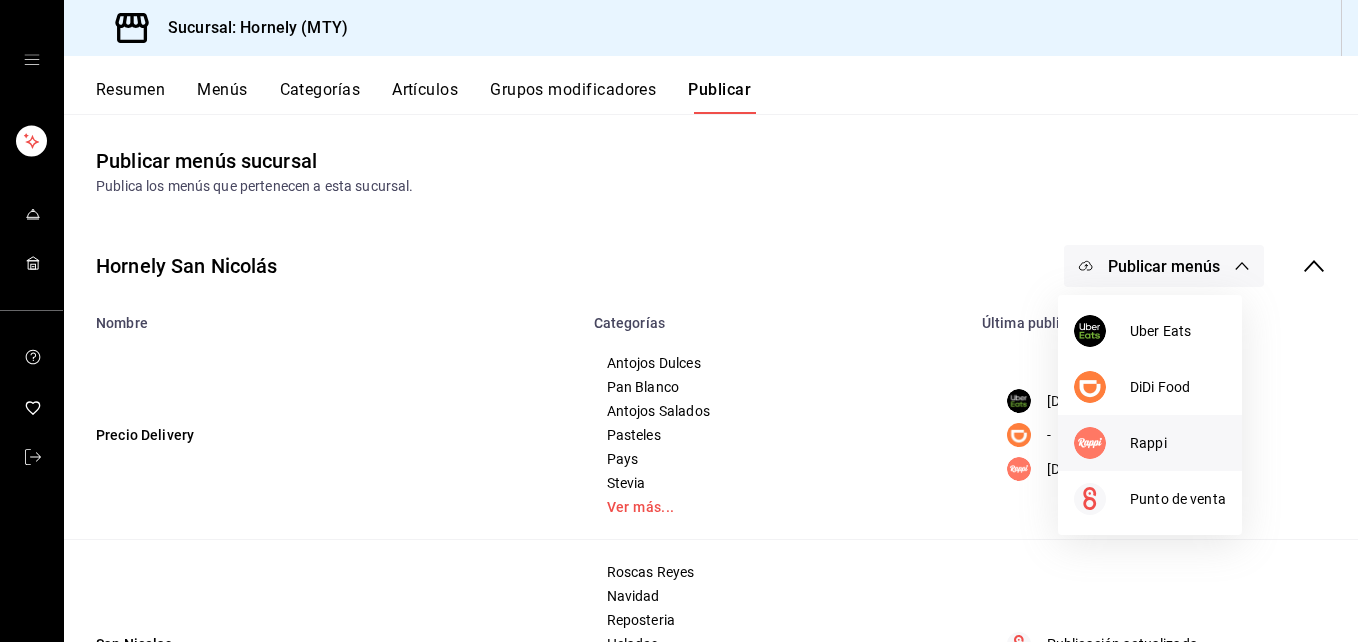 click at bounding box center (1090, 443) 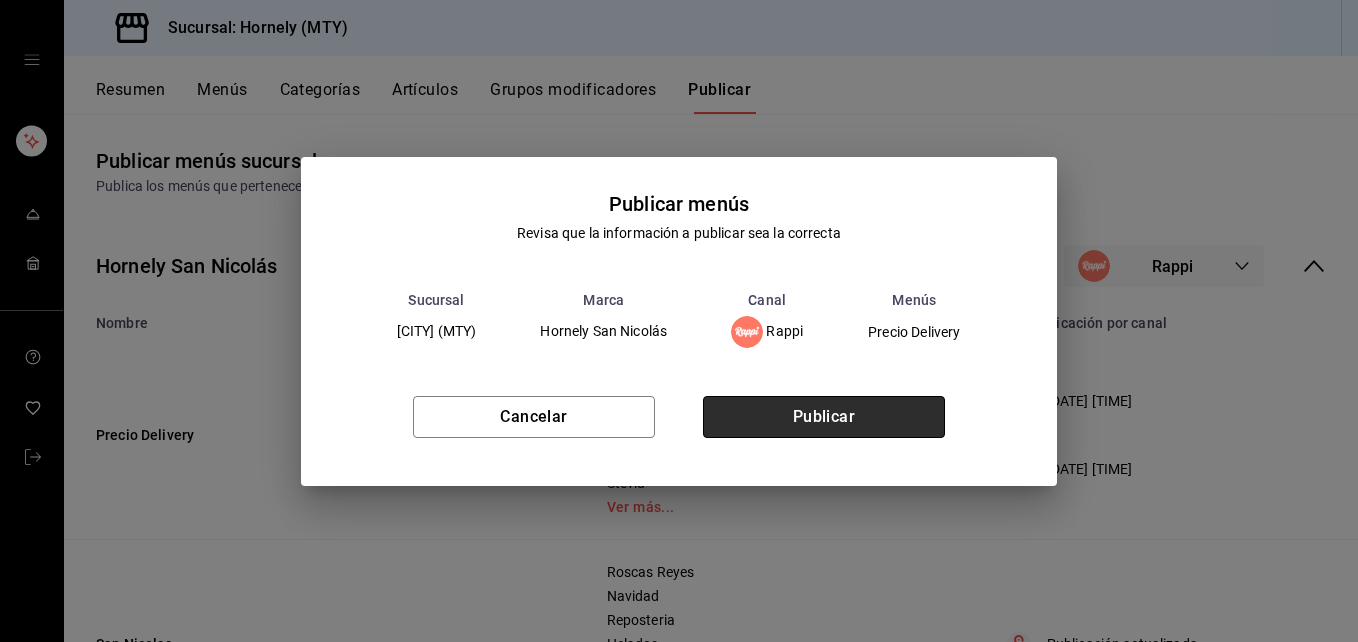 click on "Publicar" at bounding box center (824, 417) 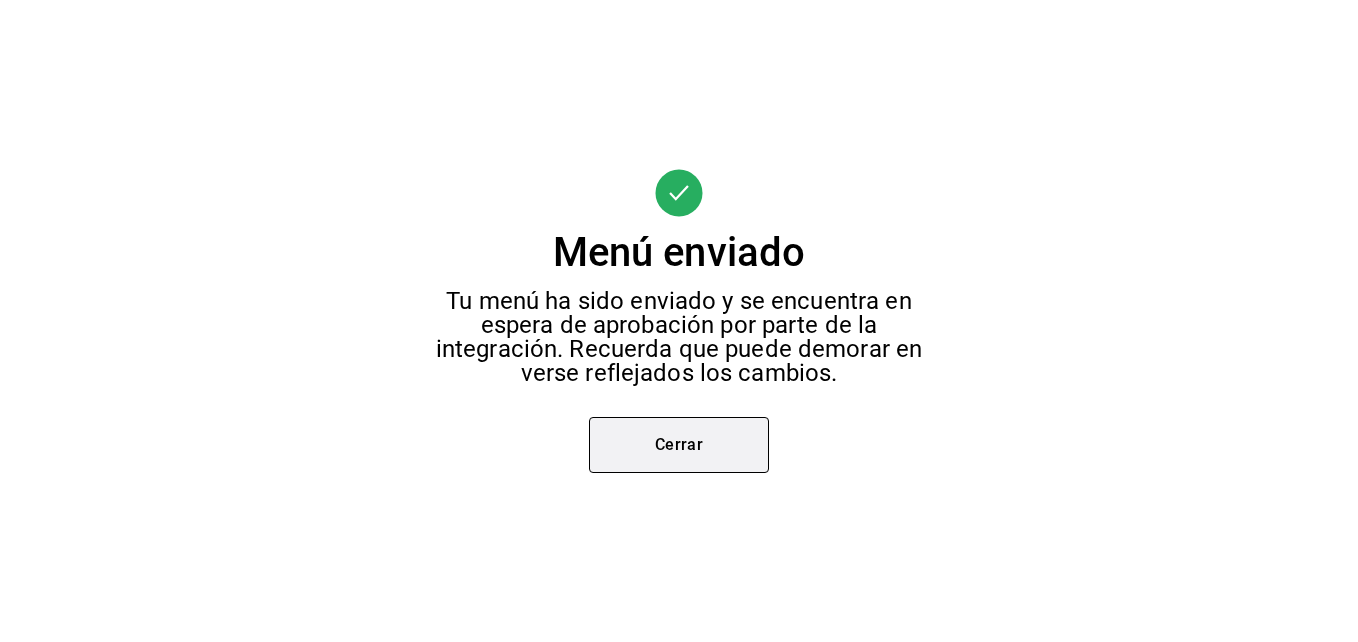 click on "Cerrar" at bounding box center (679, 445) 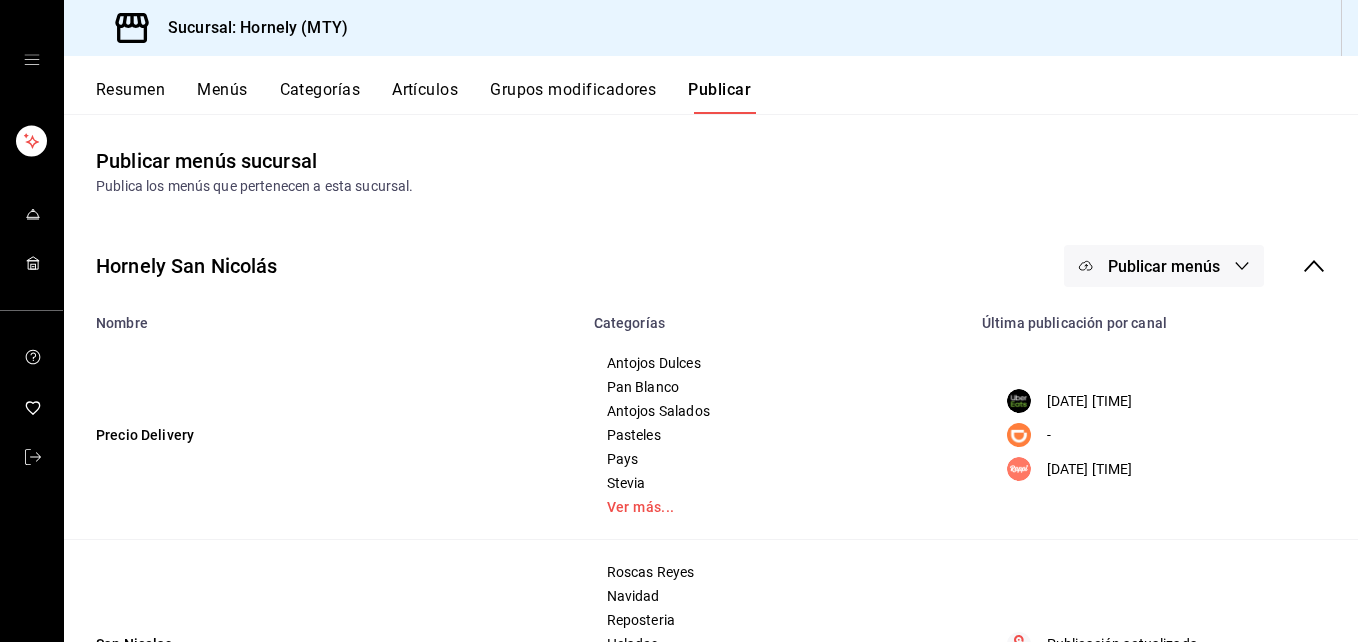 click on "Resumen" at bounding box center [130, 97] 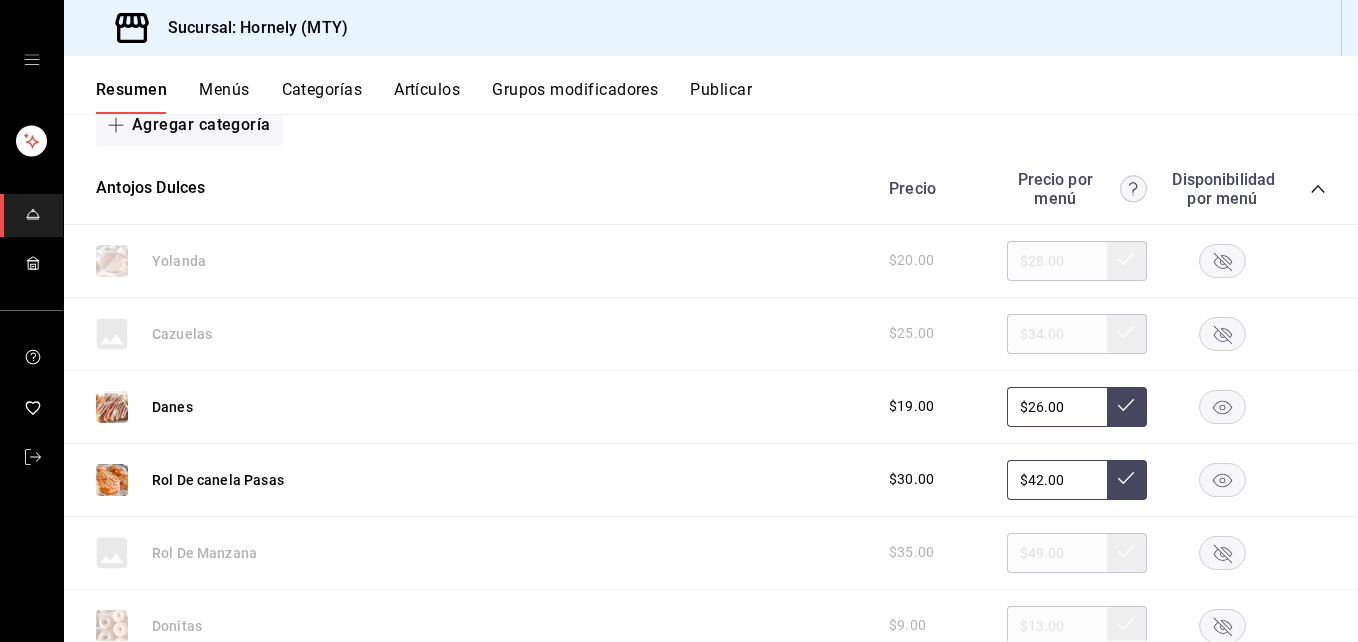 scroll, scrollTop: 600, scrollLeft: 0, axis: vertical 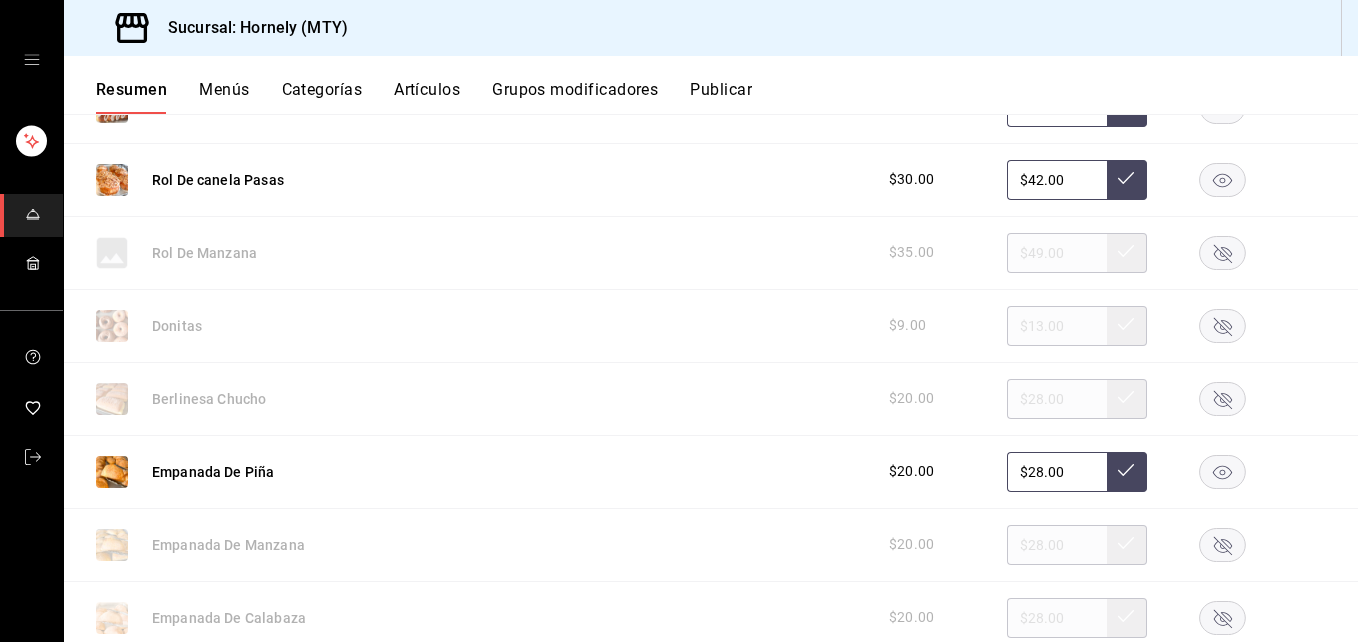 click 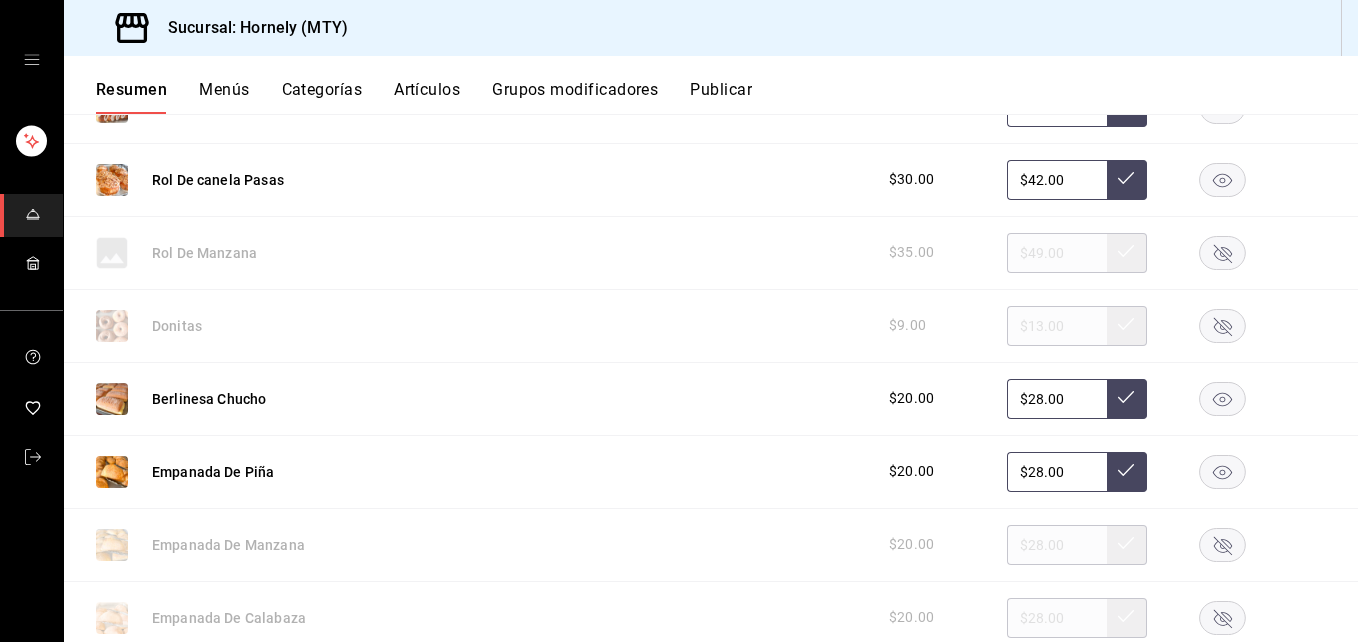 click on "Publicar" at bounding box center [721, 97] 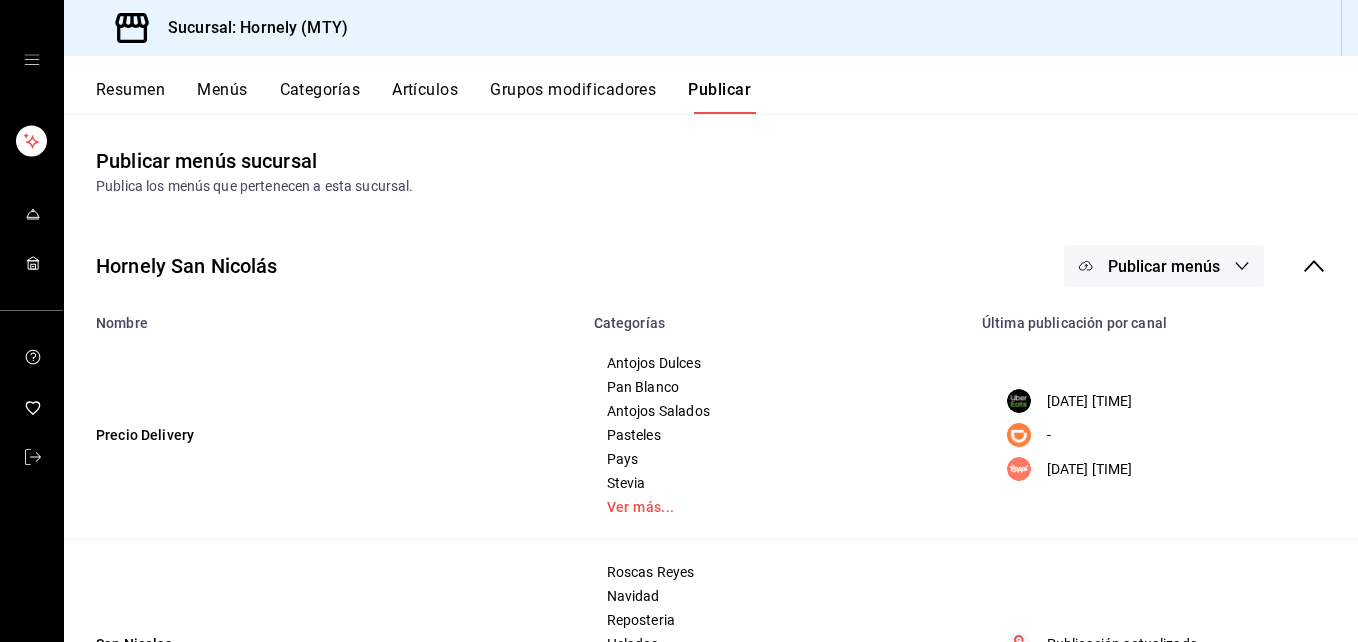 click on "Publicar menús" at bounding box center [1164, 266] 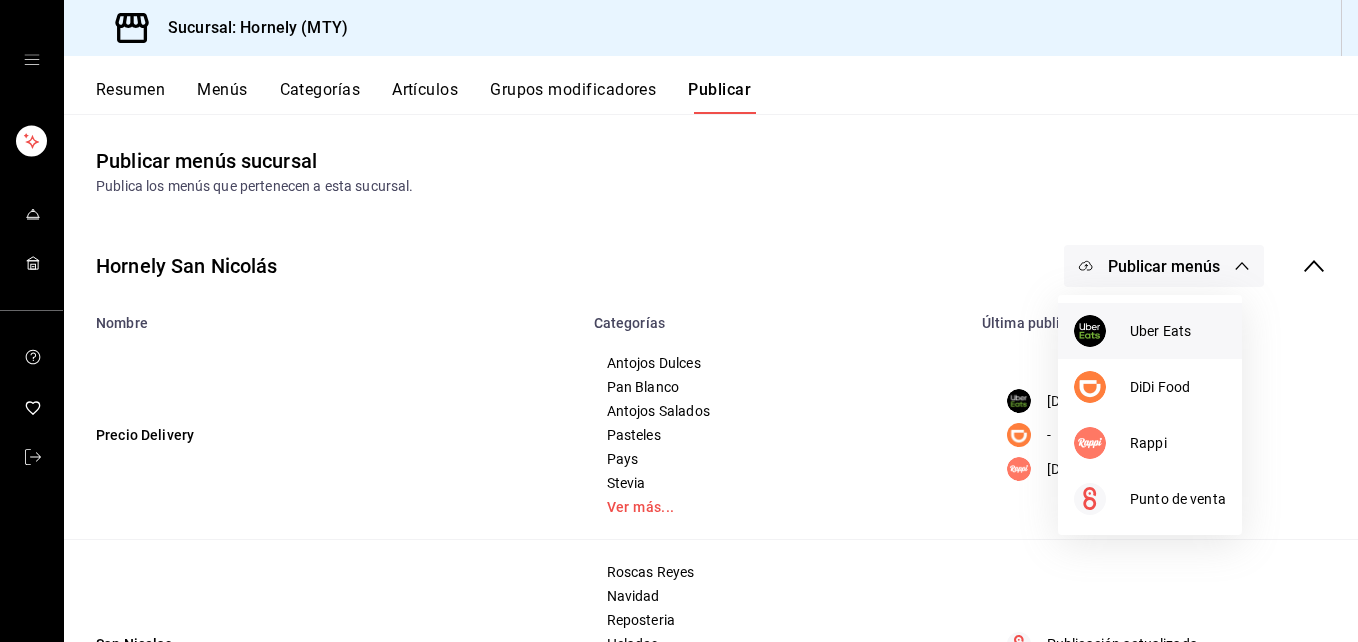 click at bounding box center [1102, 331] 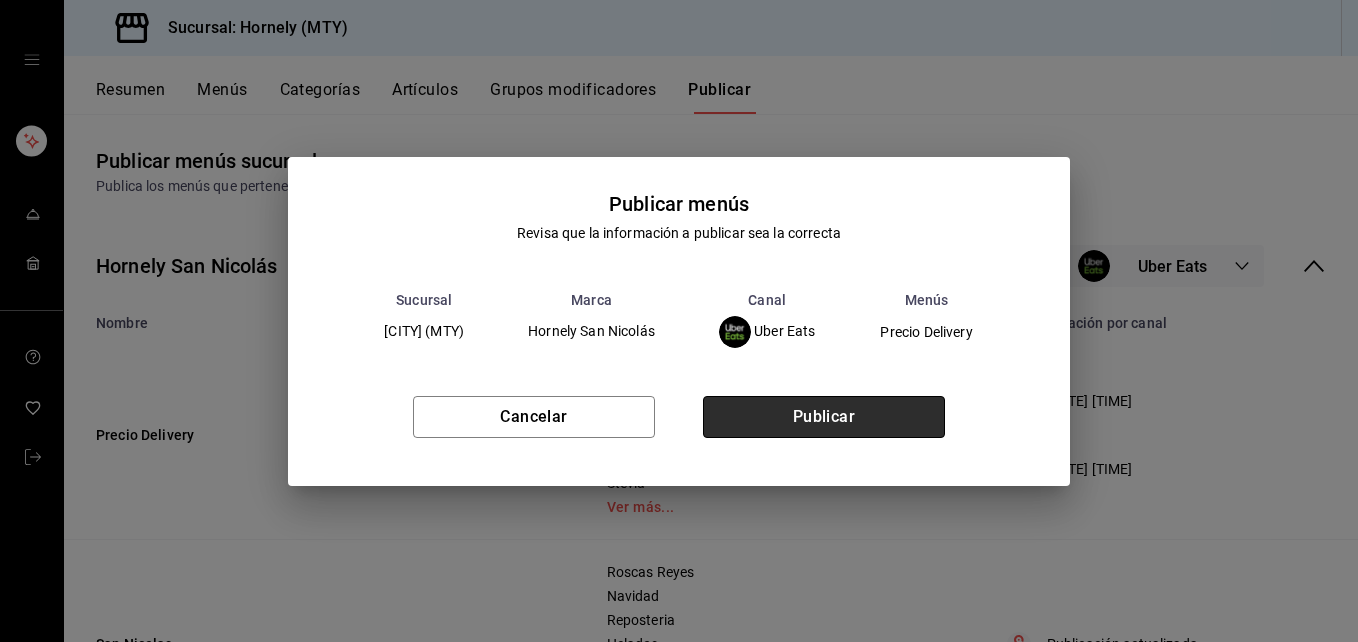 click on "Publicar" at bounding box center [824, 417] 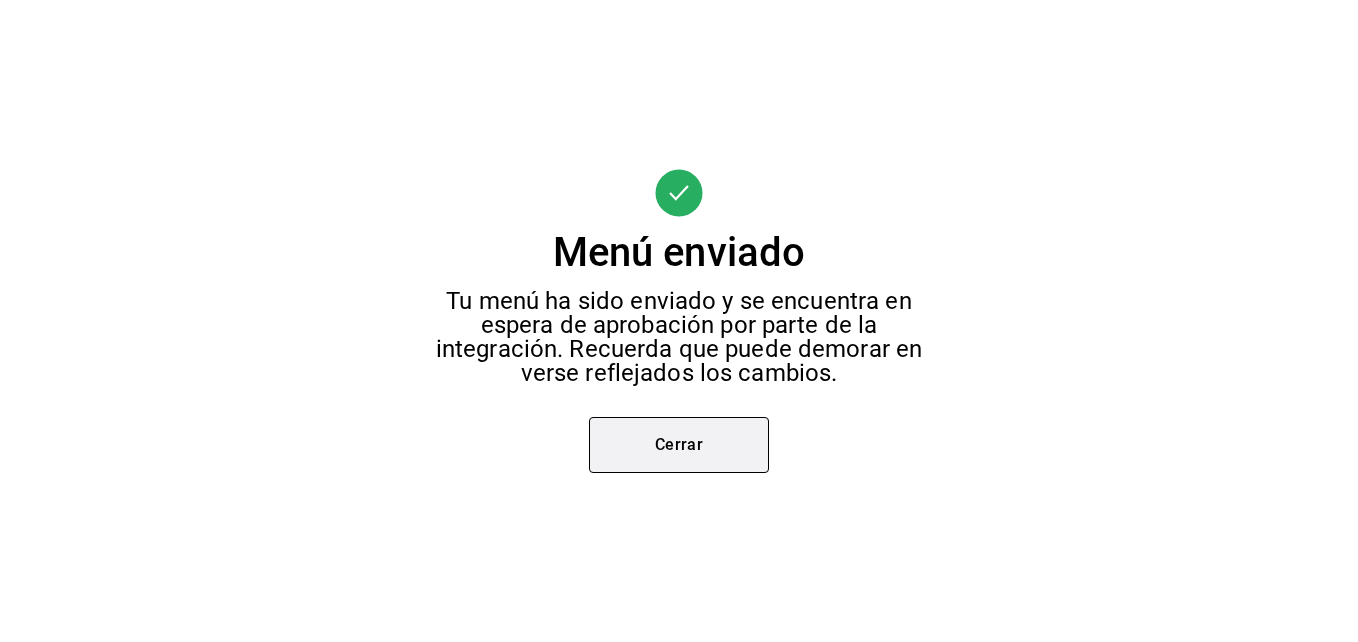 click on "Cerrar" at bounding box center [679, 445] 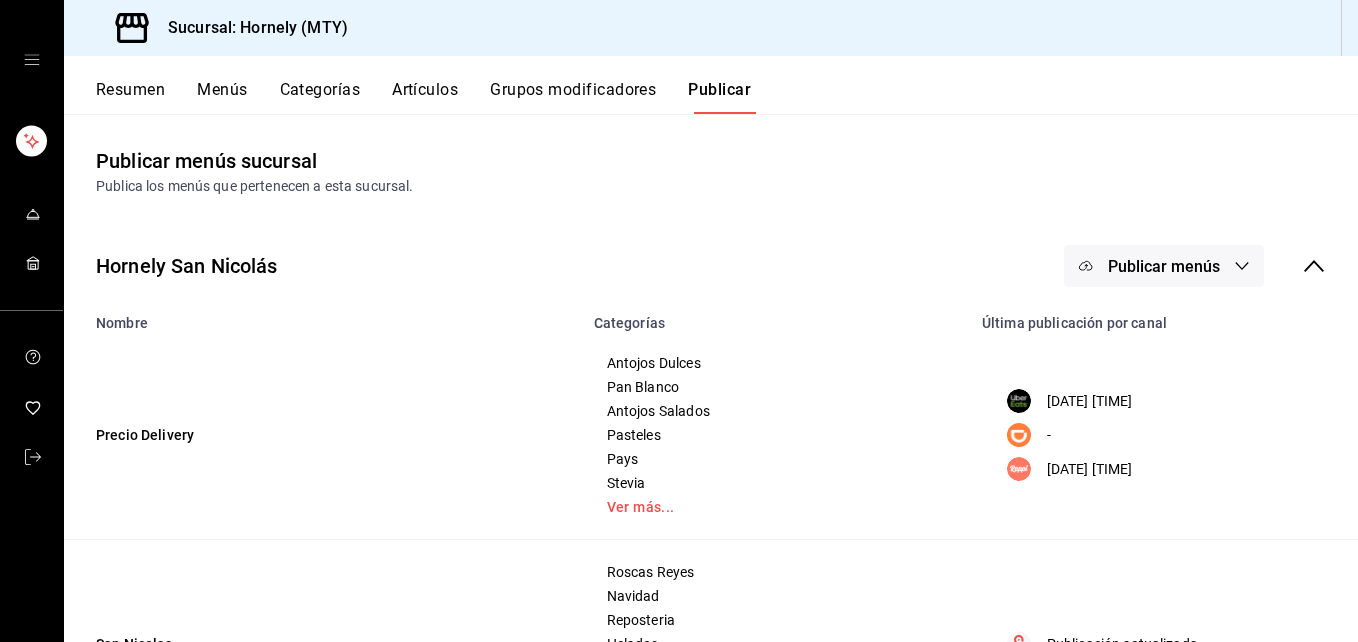 click on "Publicar menús" at bounding box center [1164, 266] 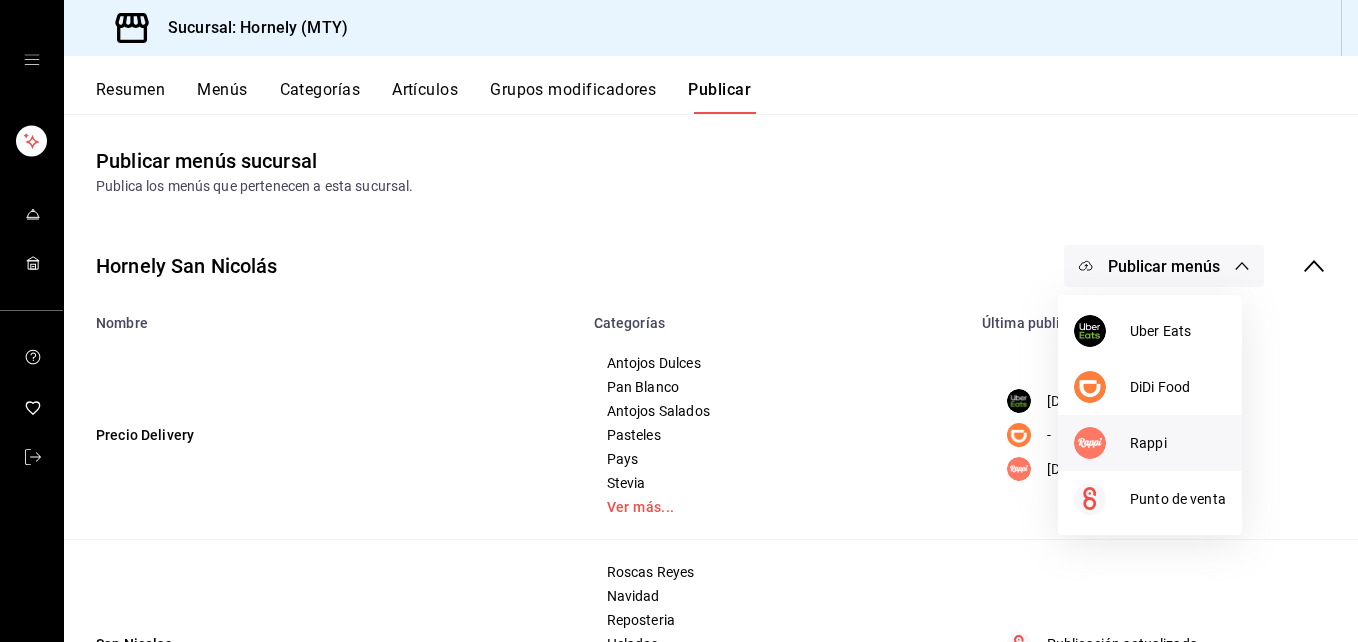 click on "Rappi" at bounding box center [1150, 443] 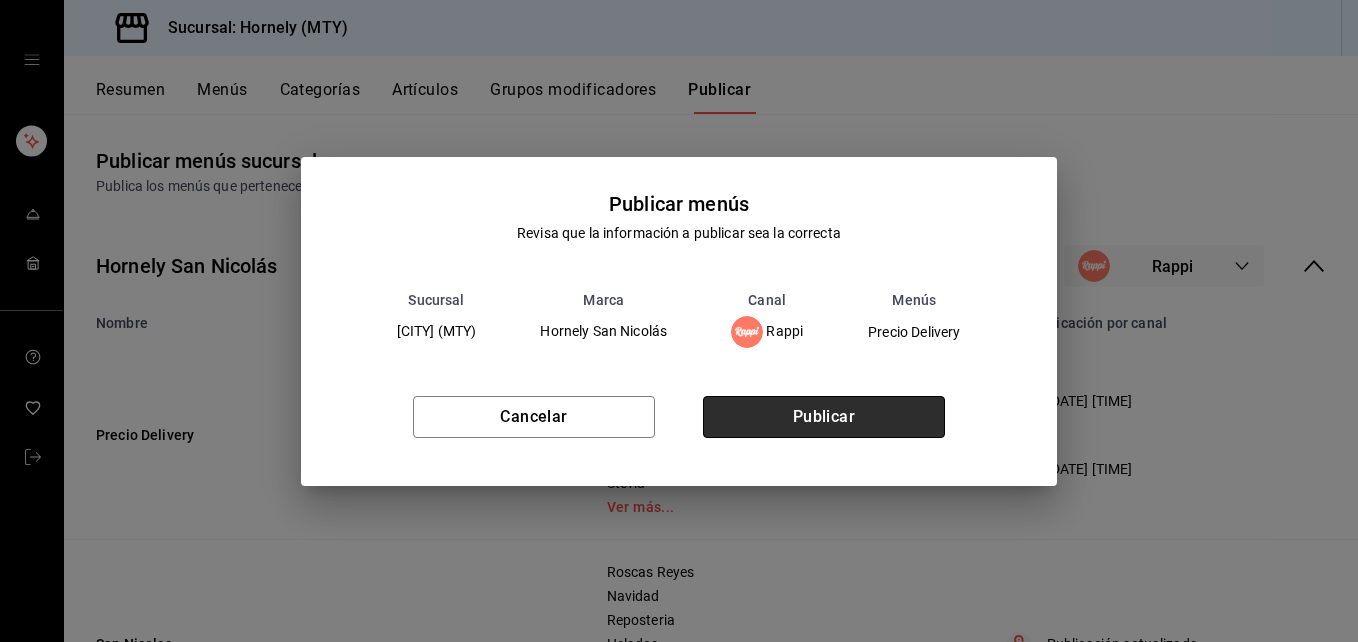 click on "Publicar" at bounding box center (824, 417) 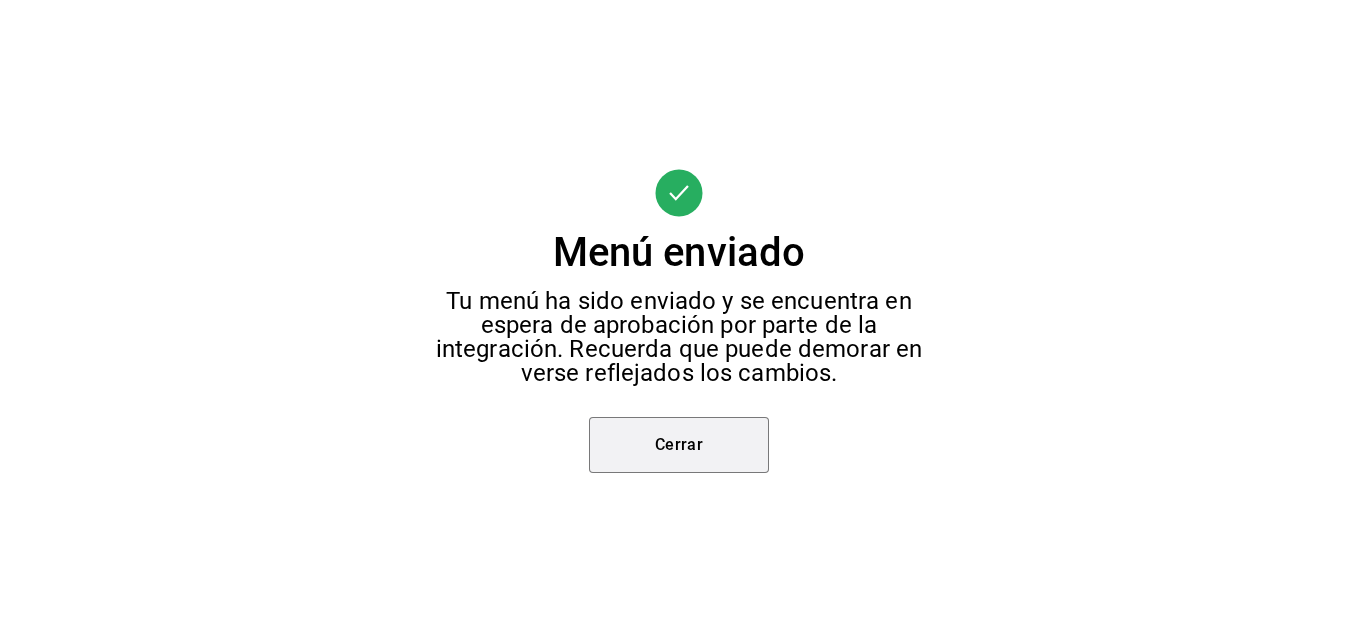 click on "Cerrar" at bounding box center [679, 445] 